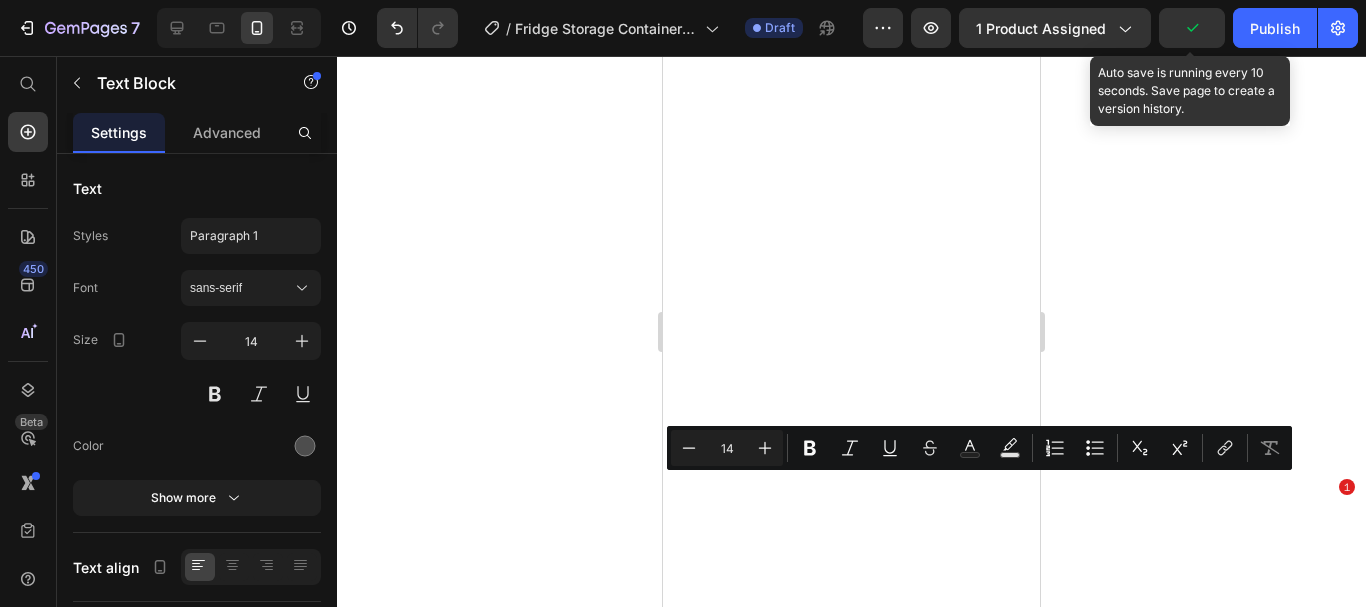 scroll, scrollTop: 0, scrollLeft: 0, axis: both 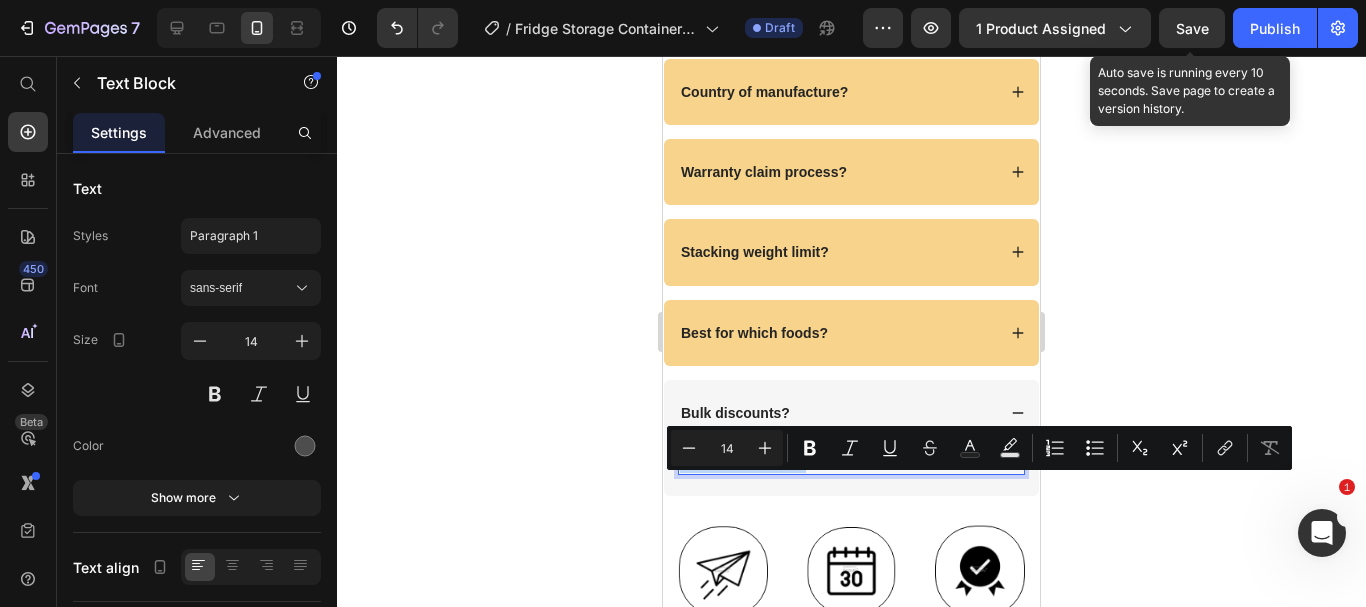 type on "16" 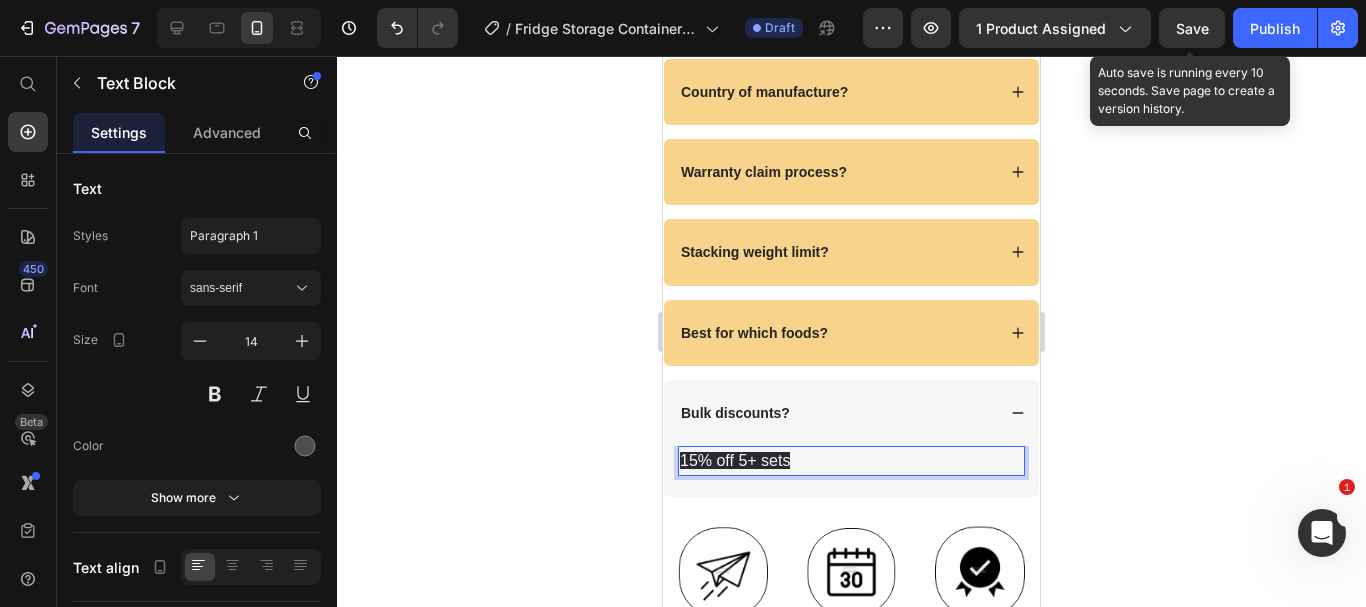 click on "15% off 5+ sets" at bounding box center (735, 460) 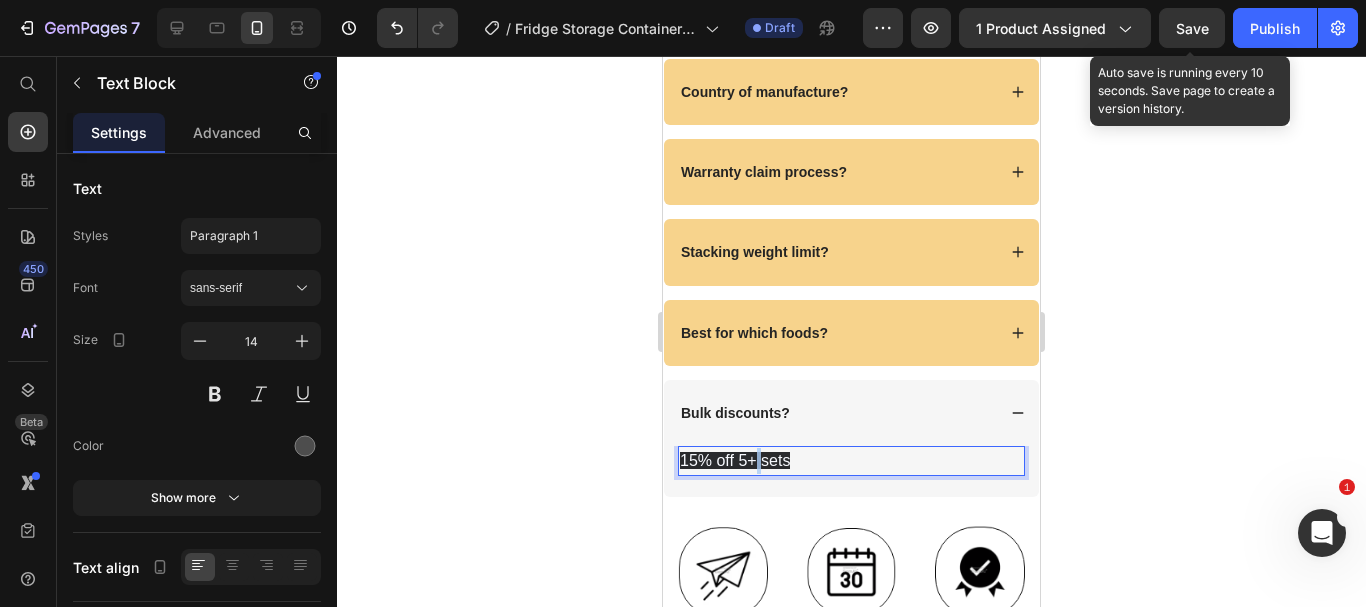 click on "15% off 5+ sets" at bounding box center (735, 460) 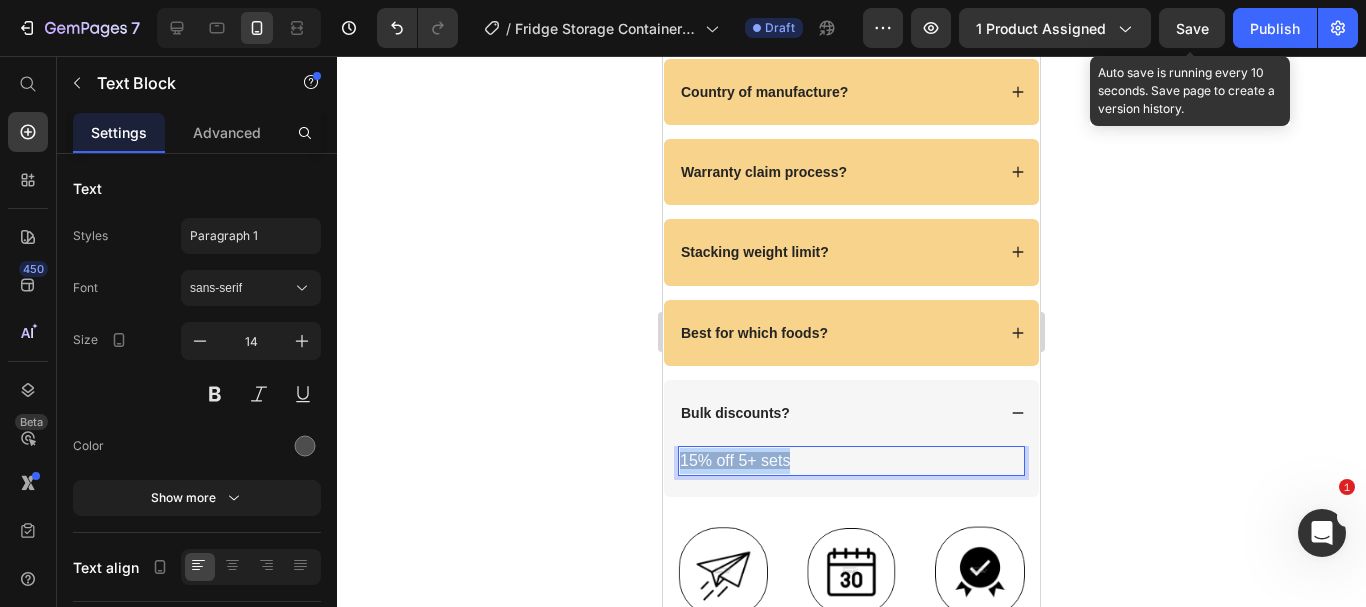 click on "15% off 5+ sets" at bounding box center [735, 460] 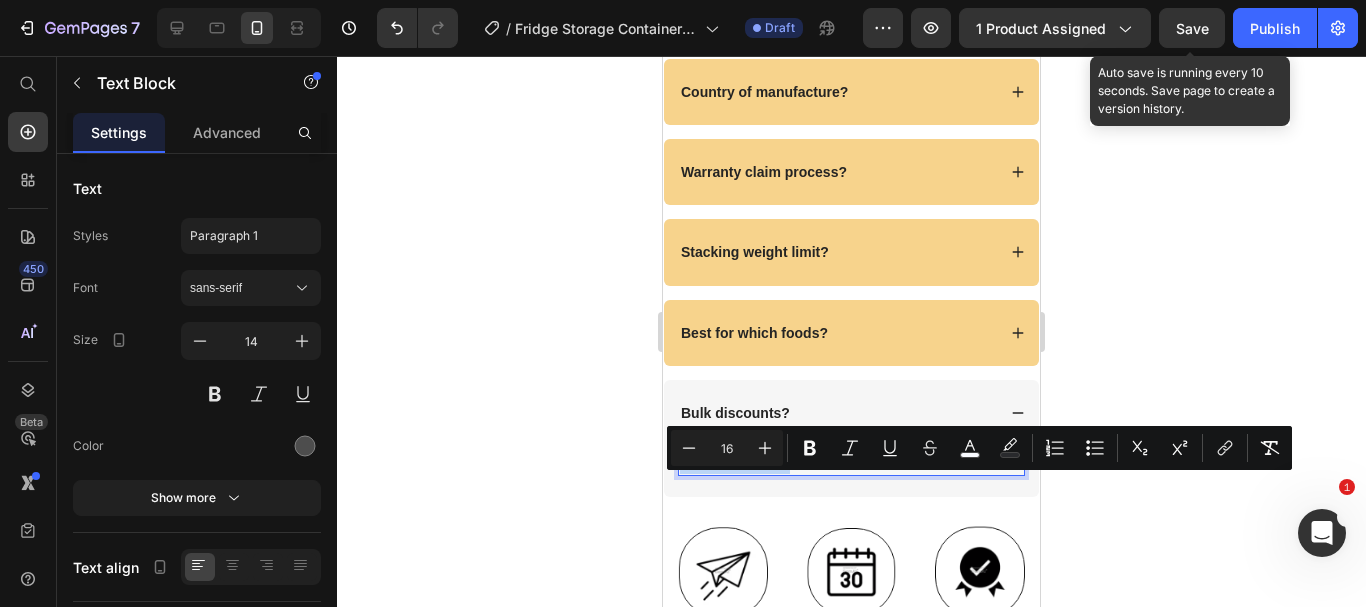 click on "15% off 5+ sets" at bounding box center (735, 460) 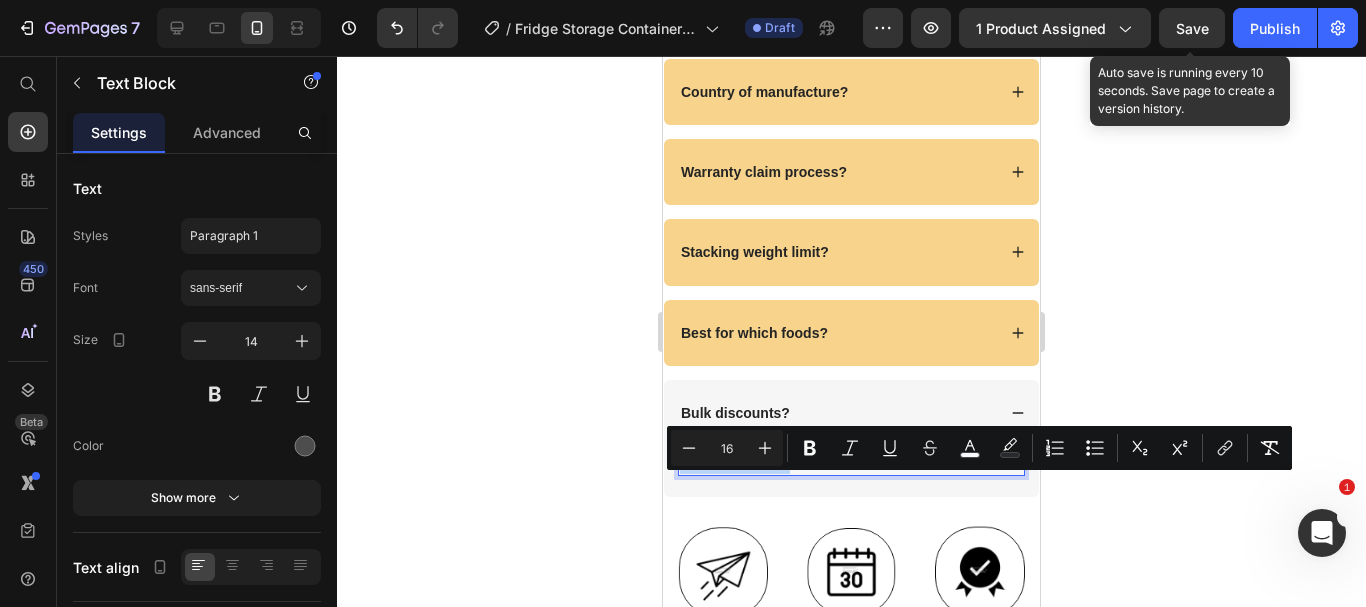 click on "15% off 5+ sets" at bounding box center (851, 461) 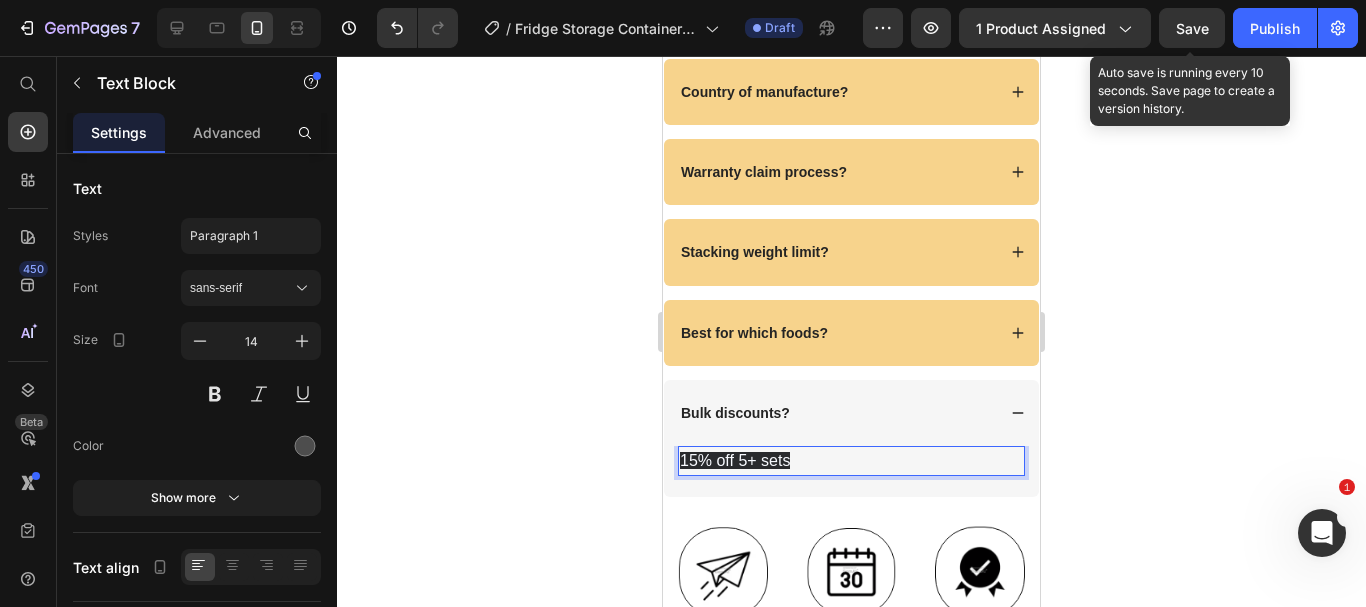 click on "15% off 5+ sets" at bounding box center [735, 460] 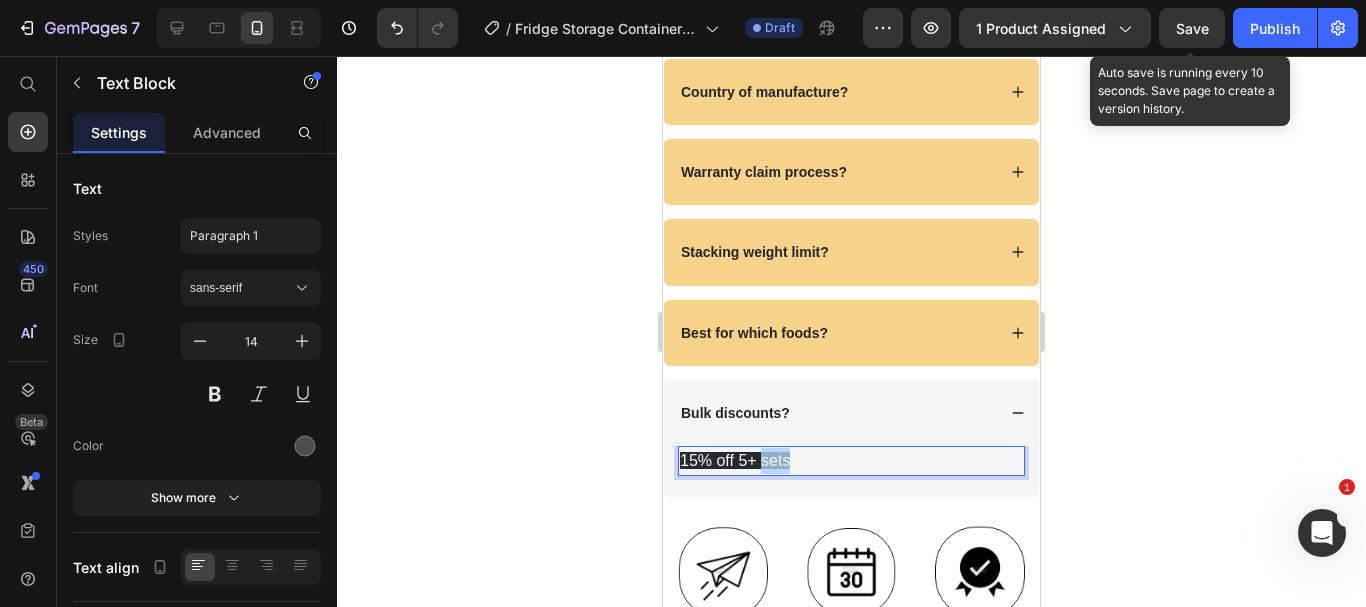 click on "15% off 5+ sets" at bounding box center [735, 460] 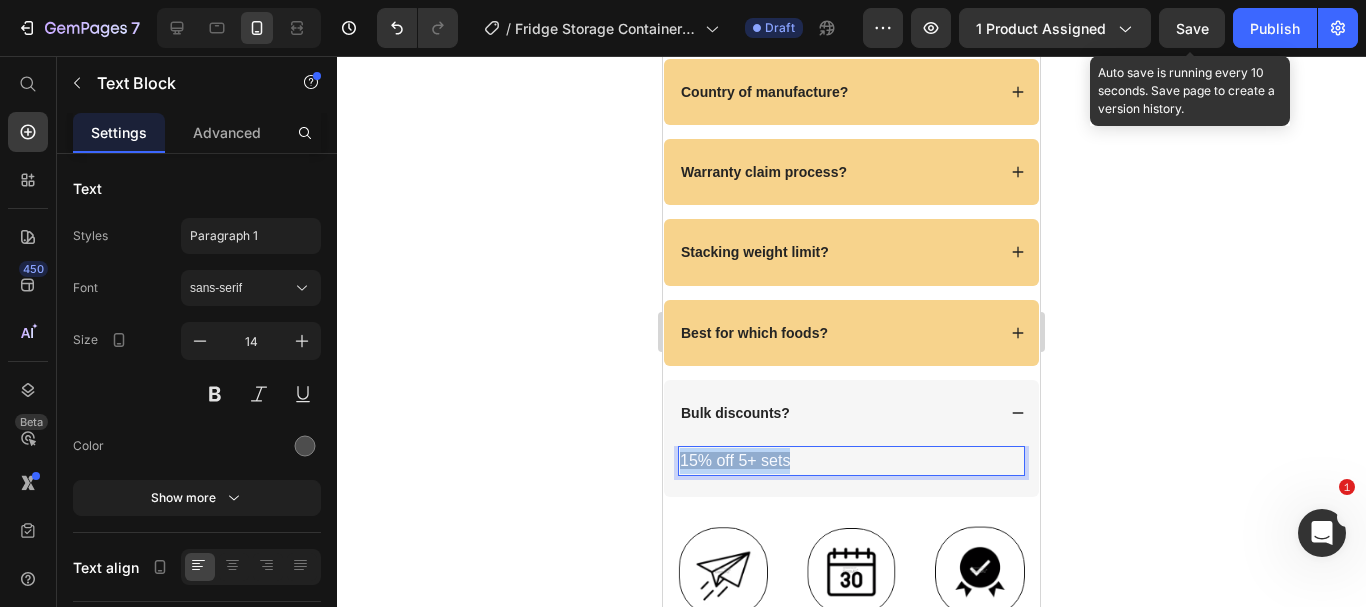 click on "15% off 5+ sets" at bounding box center [735, 460] 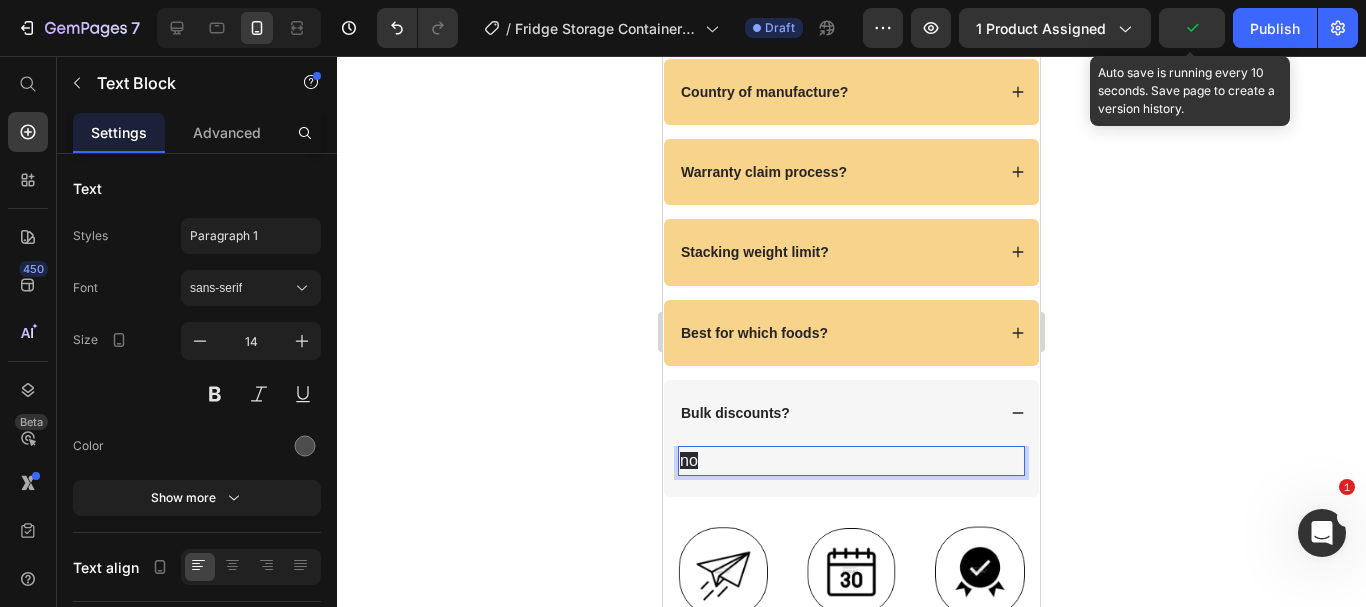 click on "no" at bounding box center [851, 461] 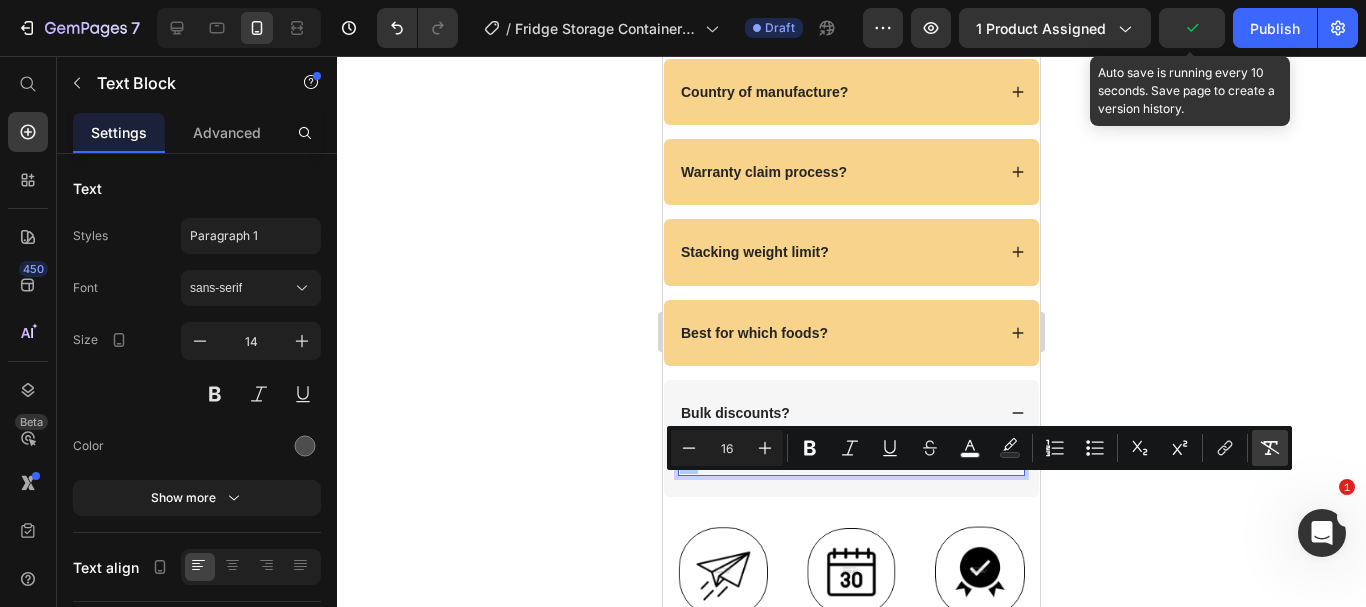 click 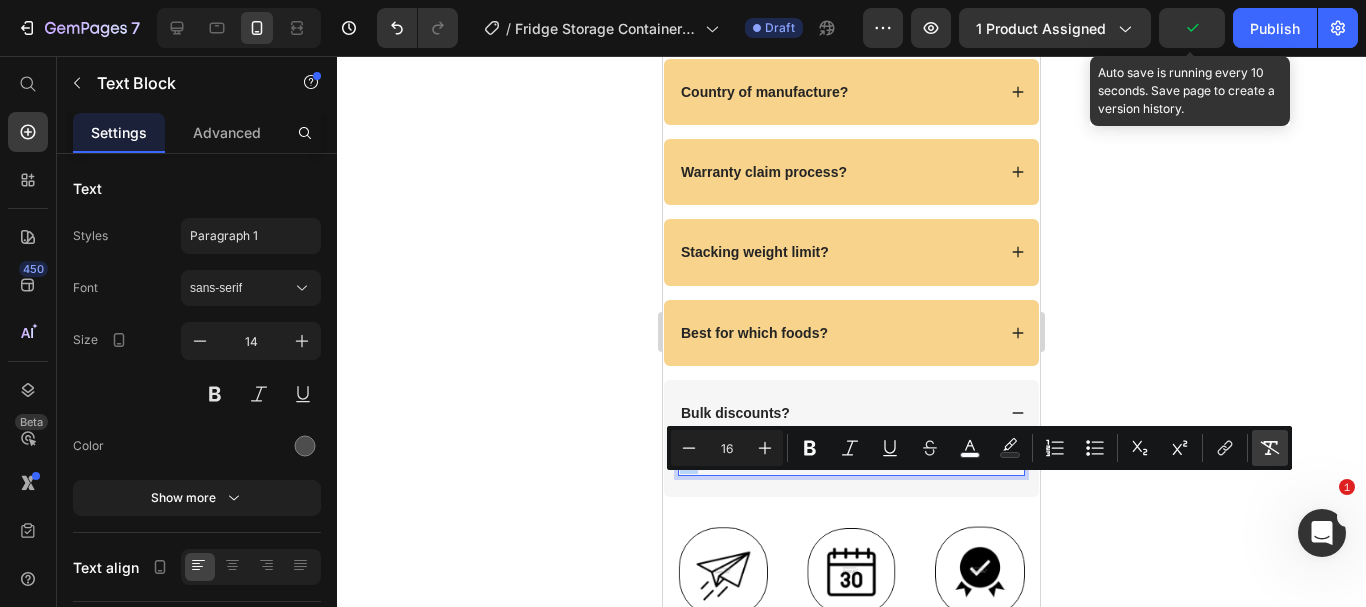type on "14" 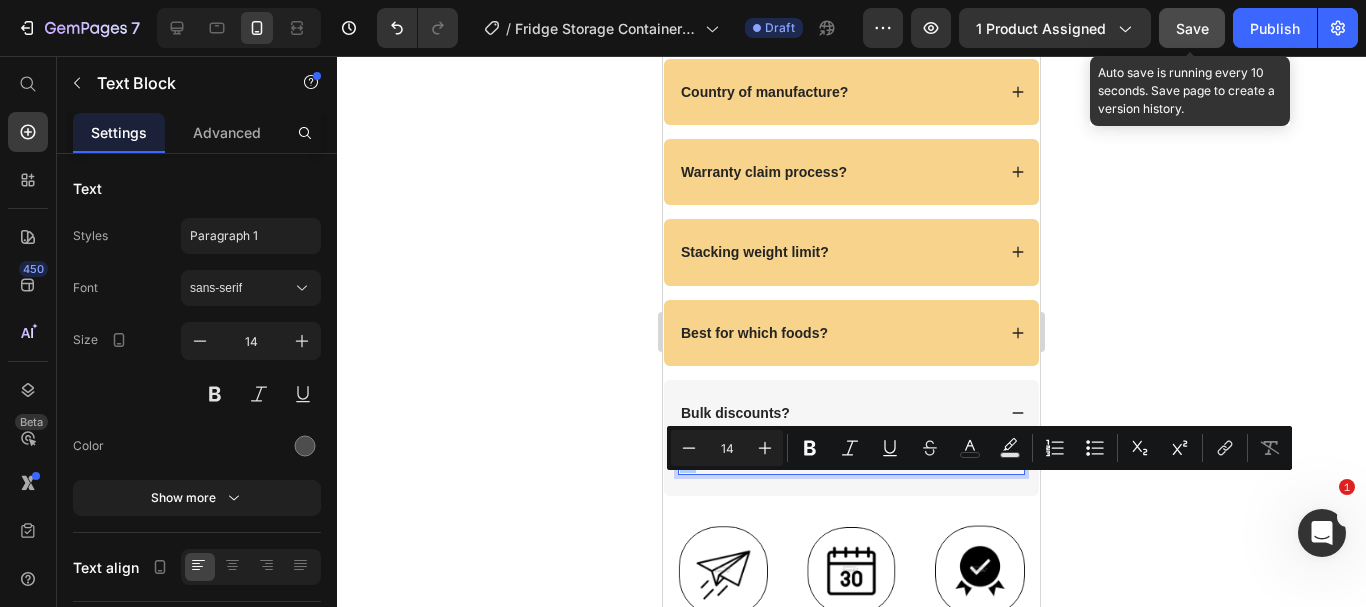click on "Save" at bounding box center (1192, 28) 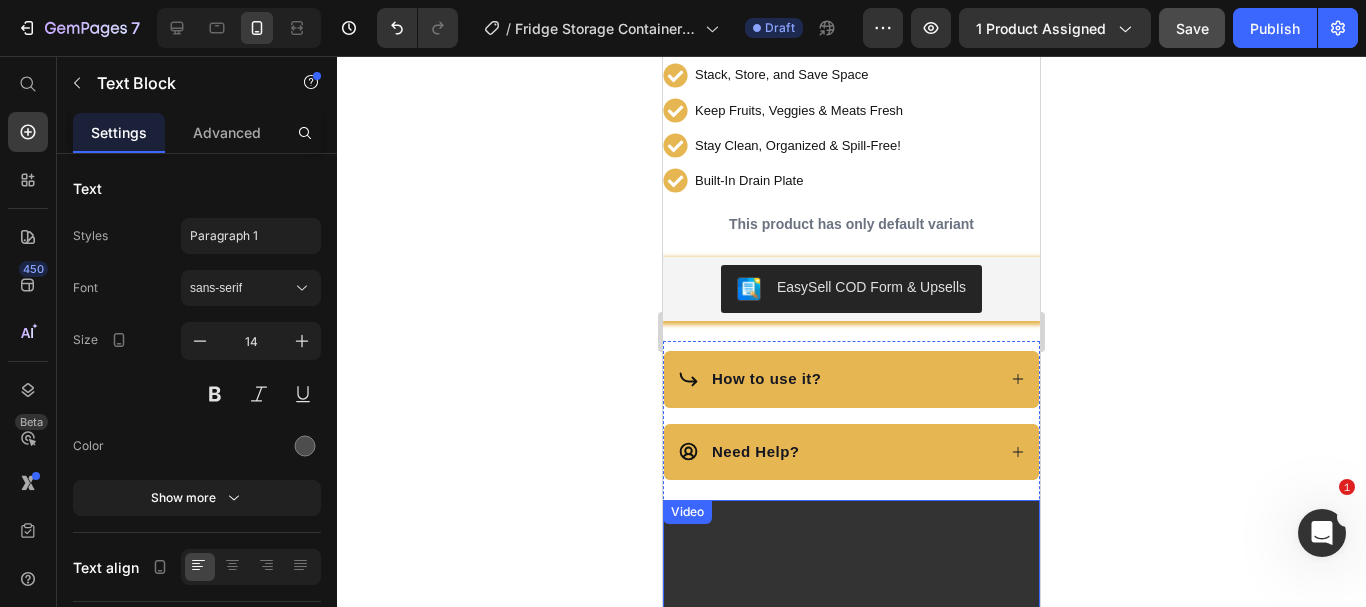 scroll, scrollTop: 1200, scrollLeft: 0, axis: vertical 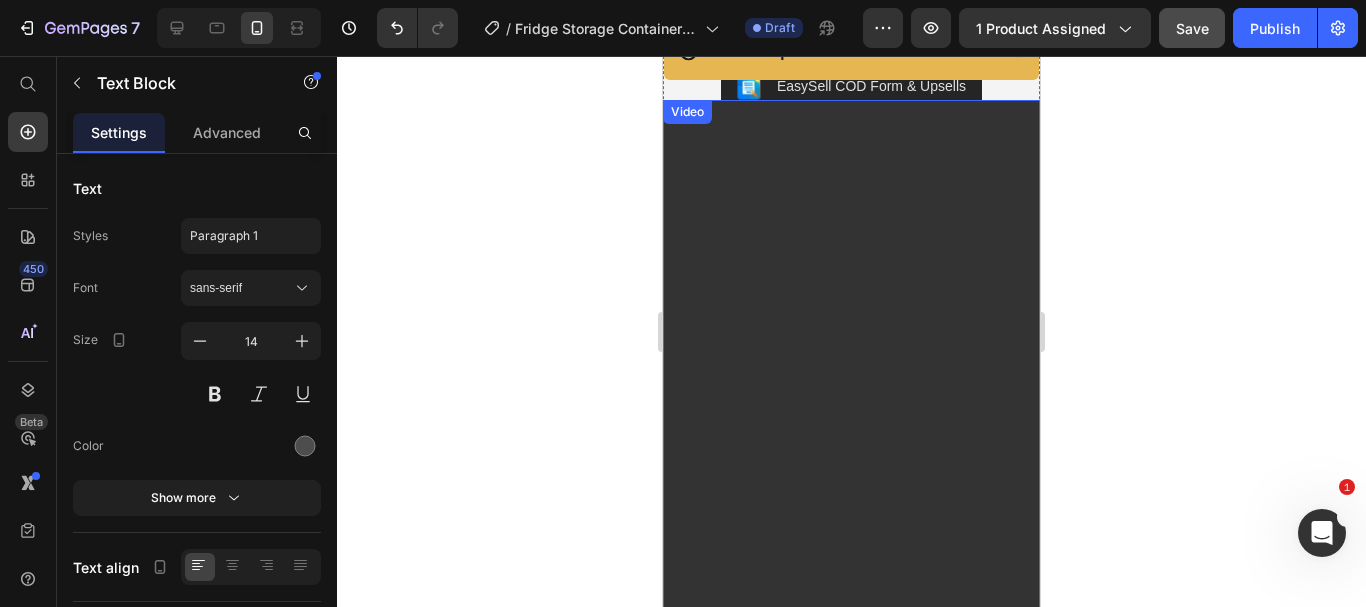 click at bounding box center (851, 435) 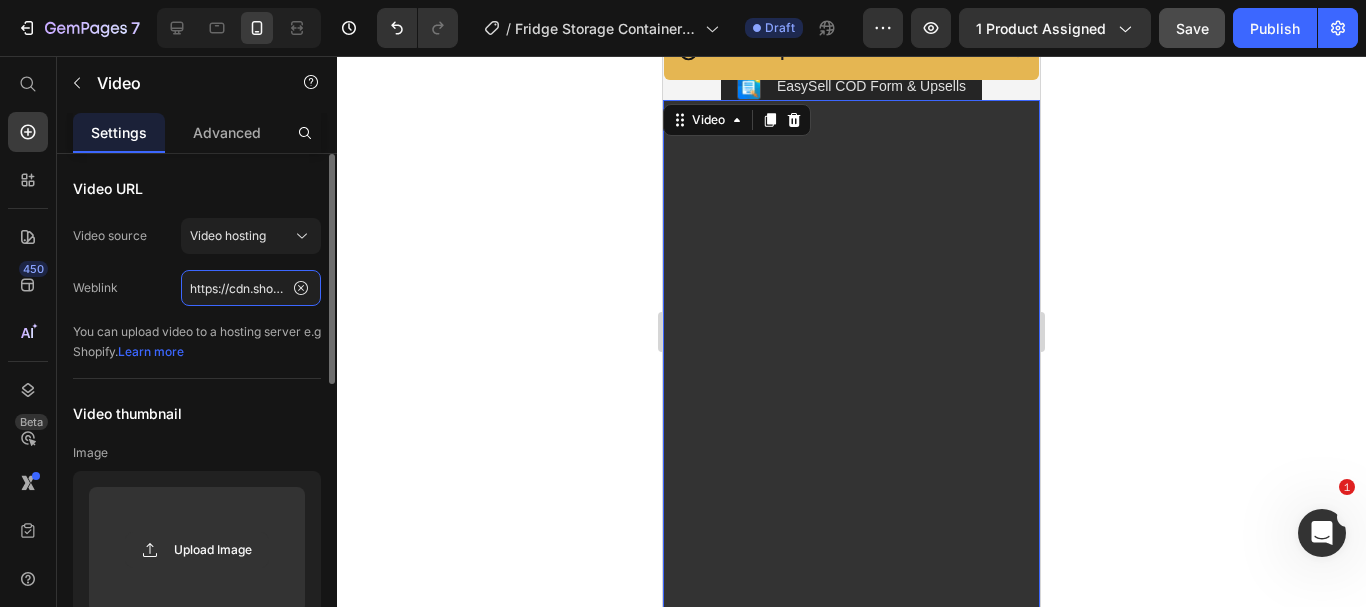 click on "https://cdn.shopify.com/videos/c/o/v/663b7668ee994fe9bf4a5d433740646f.mp4" 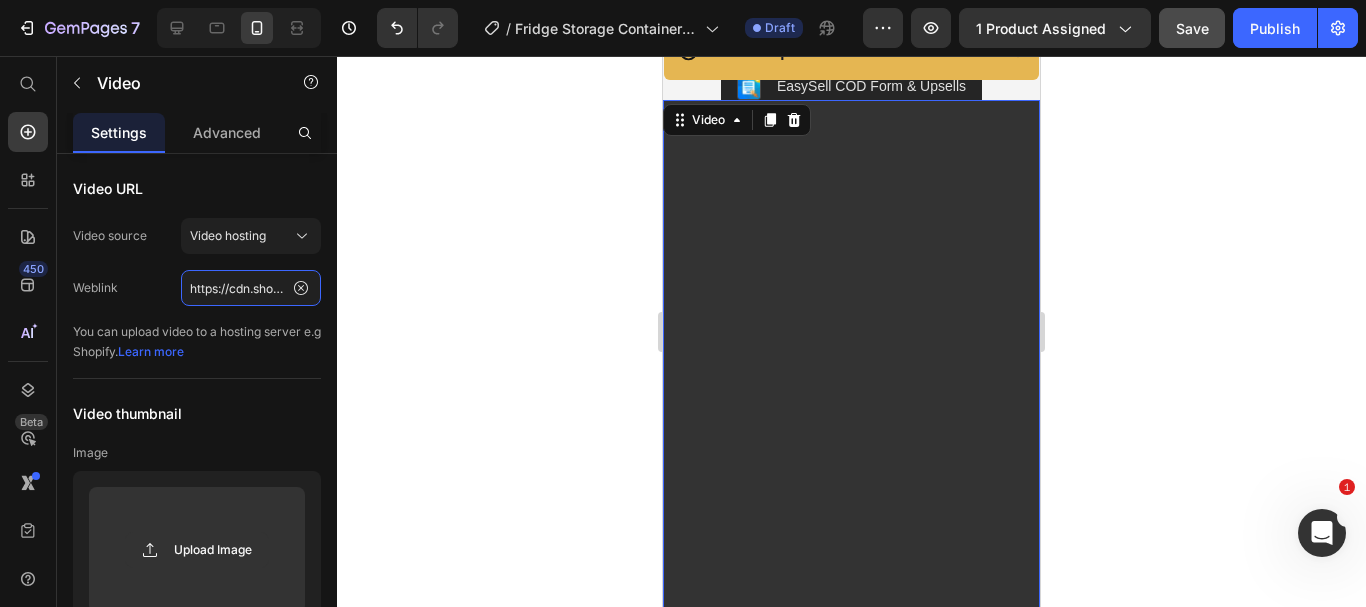 scroll, scrollTop: 0, scrollLeft: 357, axis: horizontal 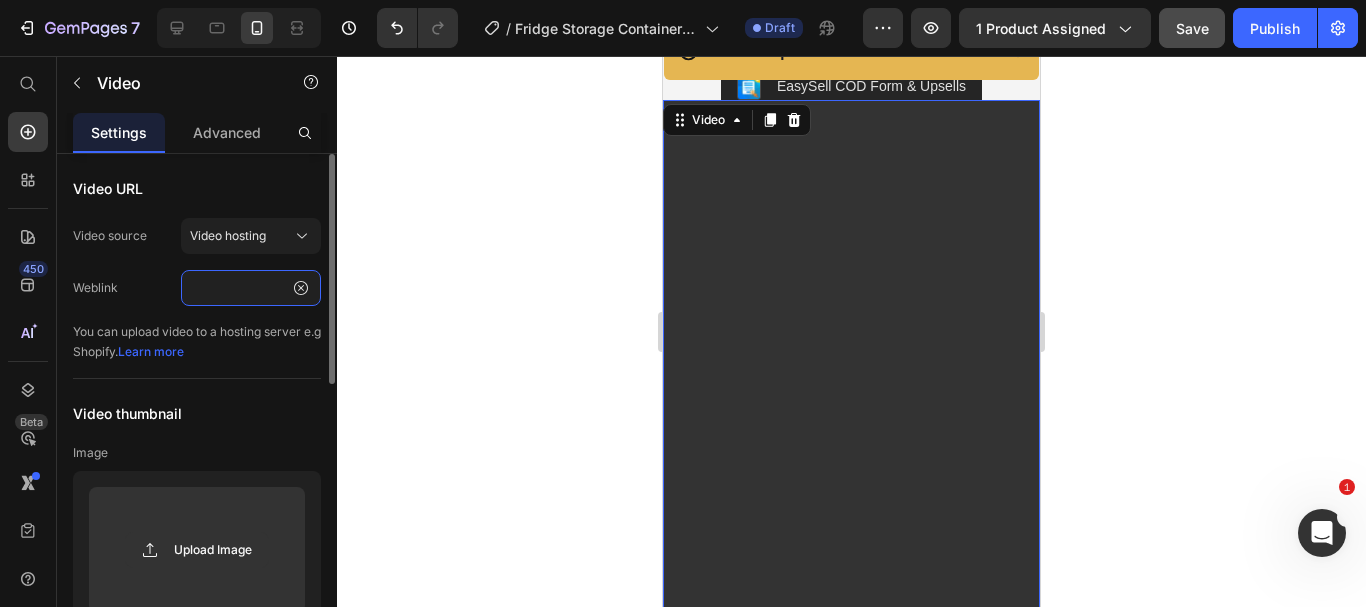 type on "https://cdn.shopify.com/videos/c/o/v/5526ff8400394f78b14110c64fa0ee13.mp4" 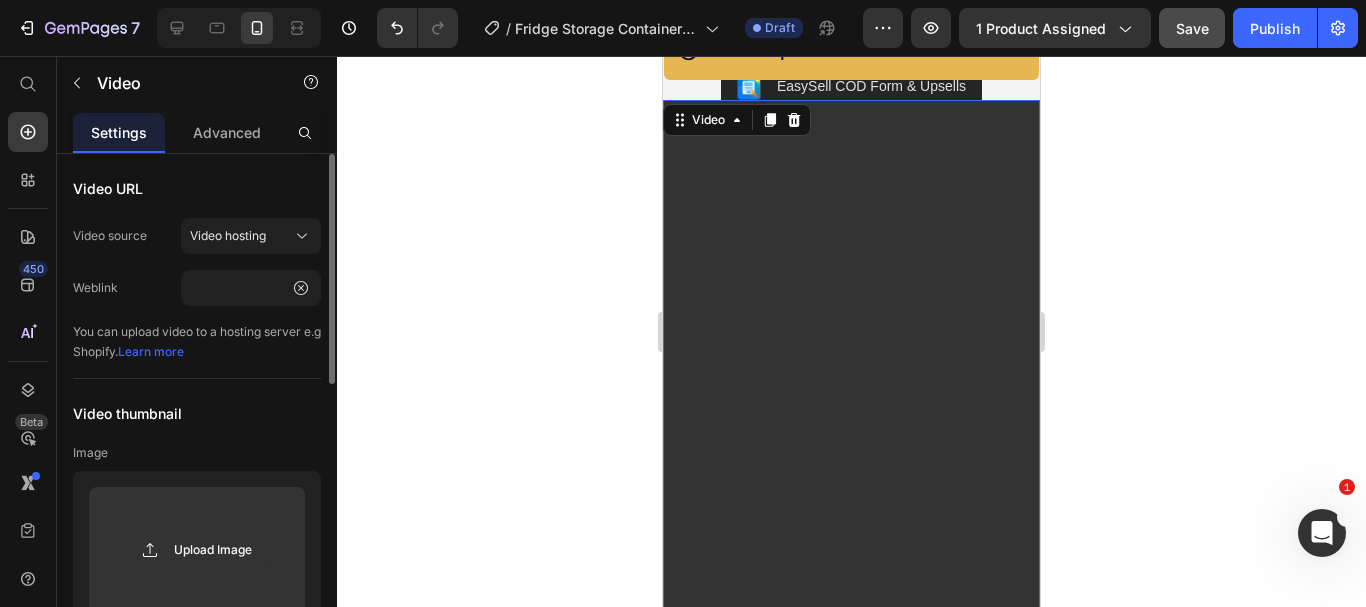 click on "Weblink https://cdn.shopify.com/videos/c/o/v/5526ff8400394f78b14110c64fa0ee13.mp4" 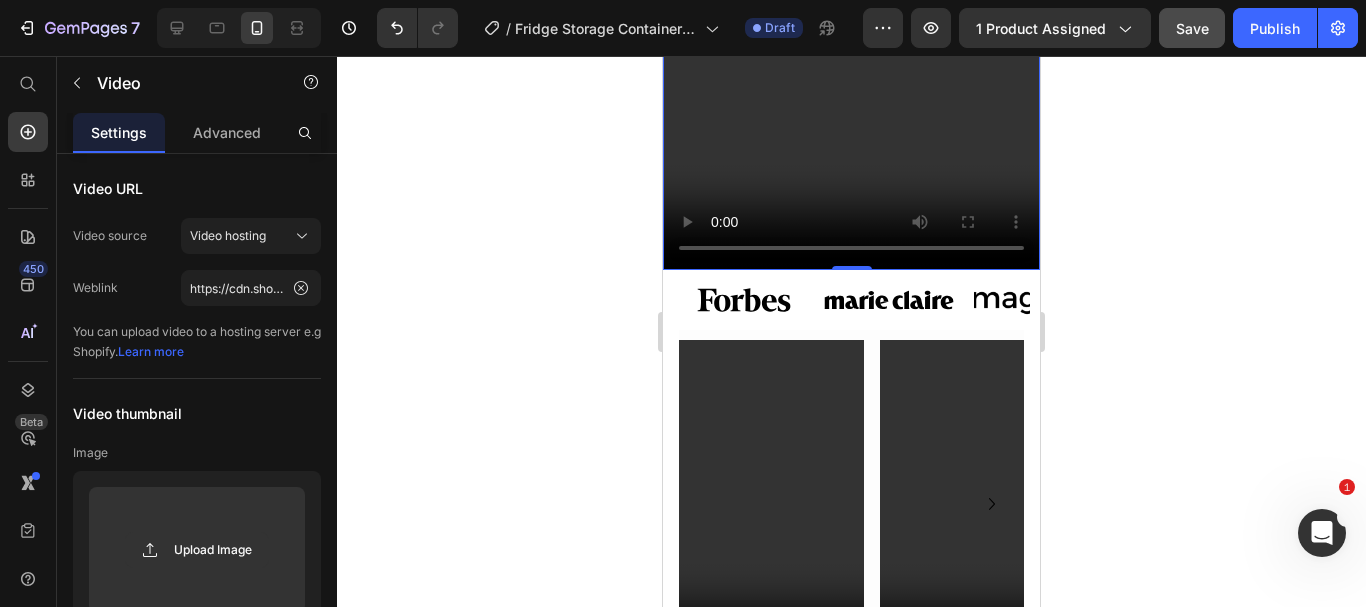 scroll, scrollTop: 2000, scrollLeft: 0, axis: vertical 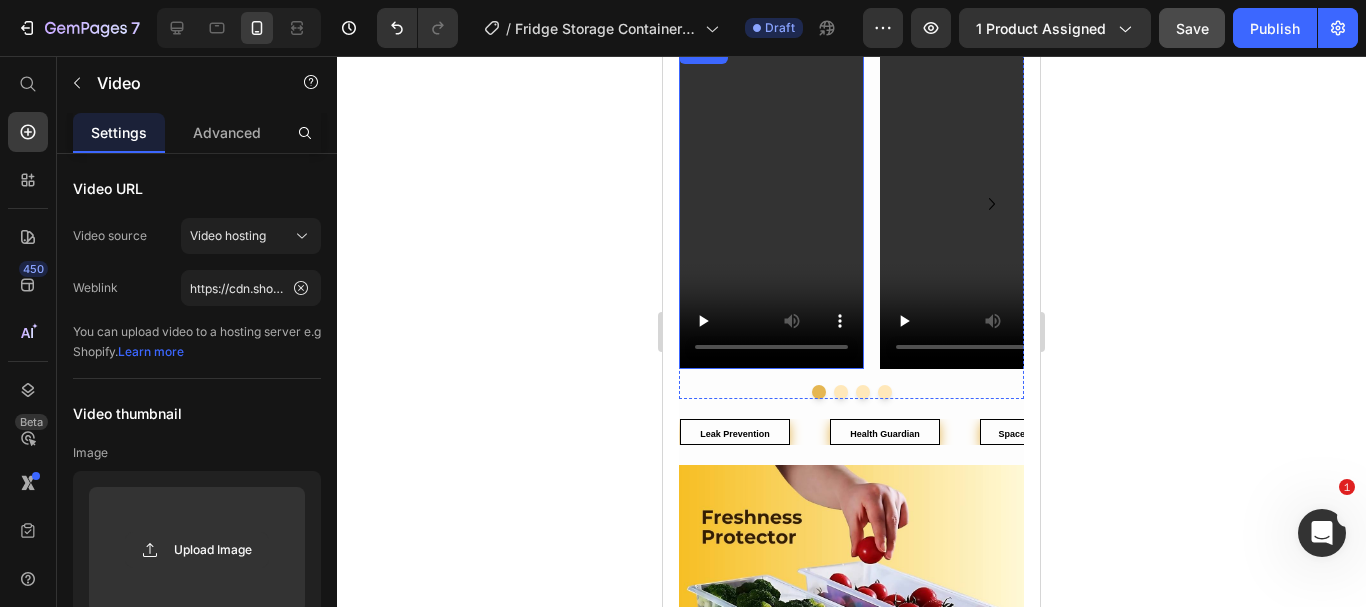 click at bounding box center [771, 204] 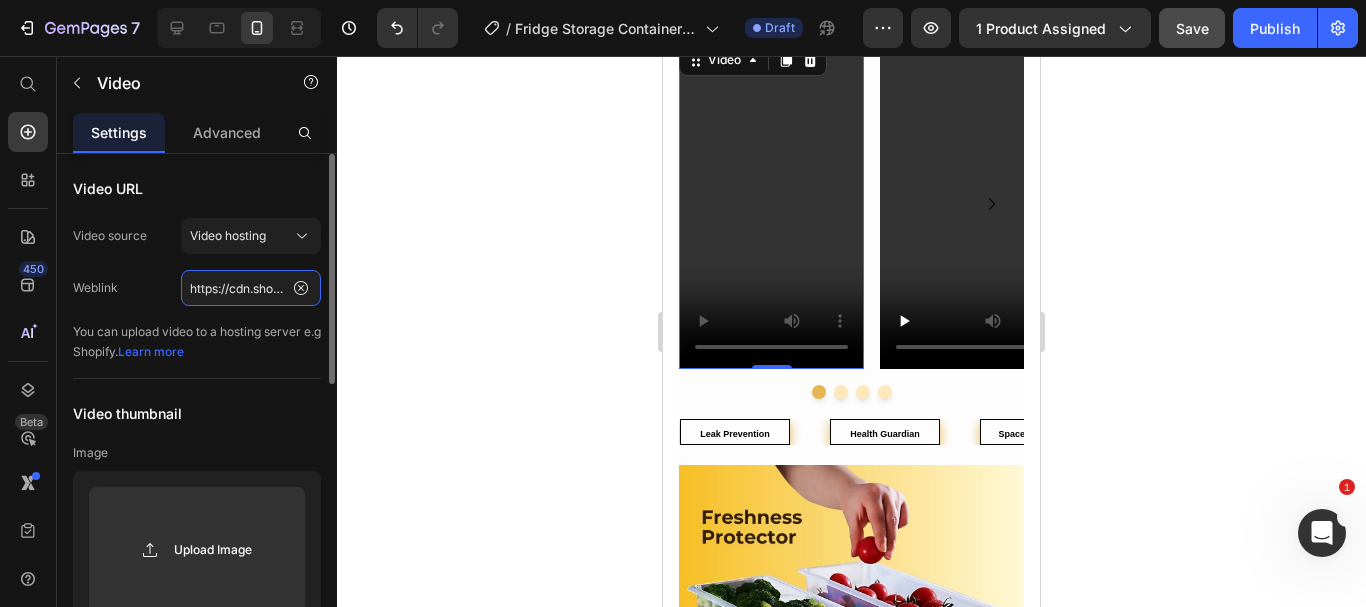 click on "https://cdn.shopify.com/videos/c/o/v/bc73ef7ec31d4b2ab3c2bed90aacf387.mp4" 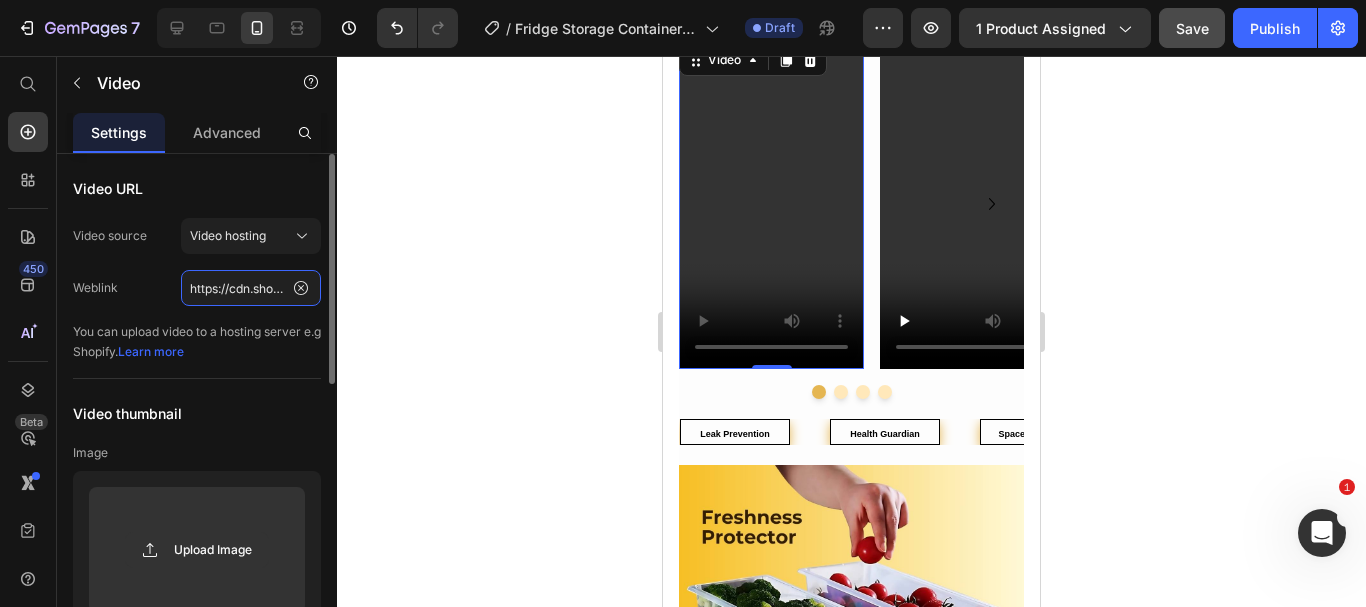 paste on "f4805e6b13ba4770ba3f15dd8504fd58" 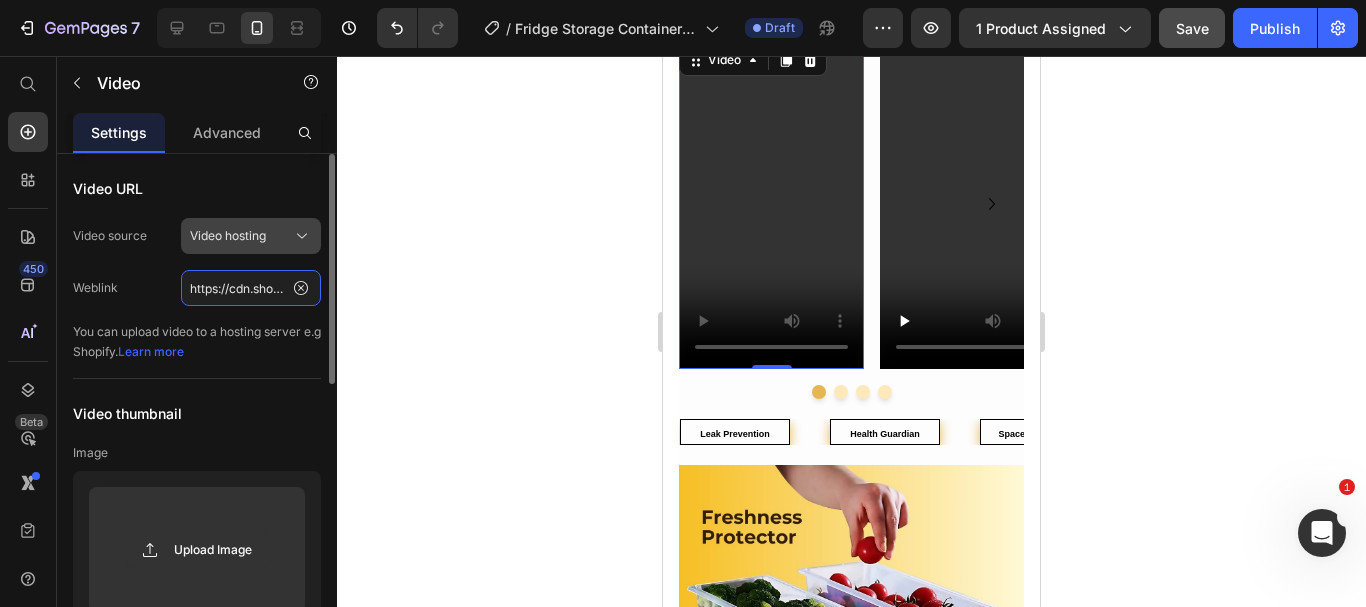 scroll, scrollTop: 0, scrollLeft: 364, axis: horizontal 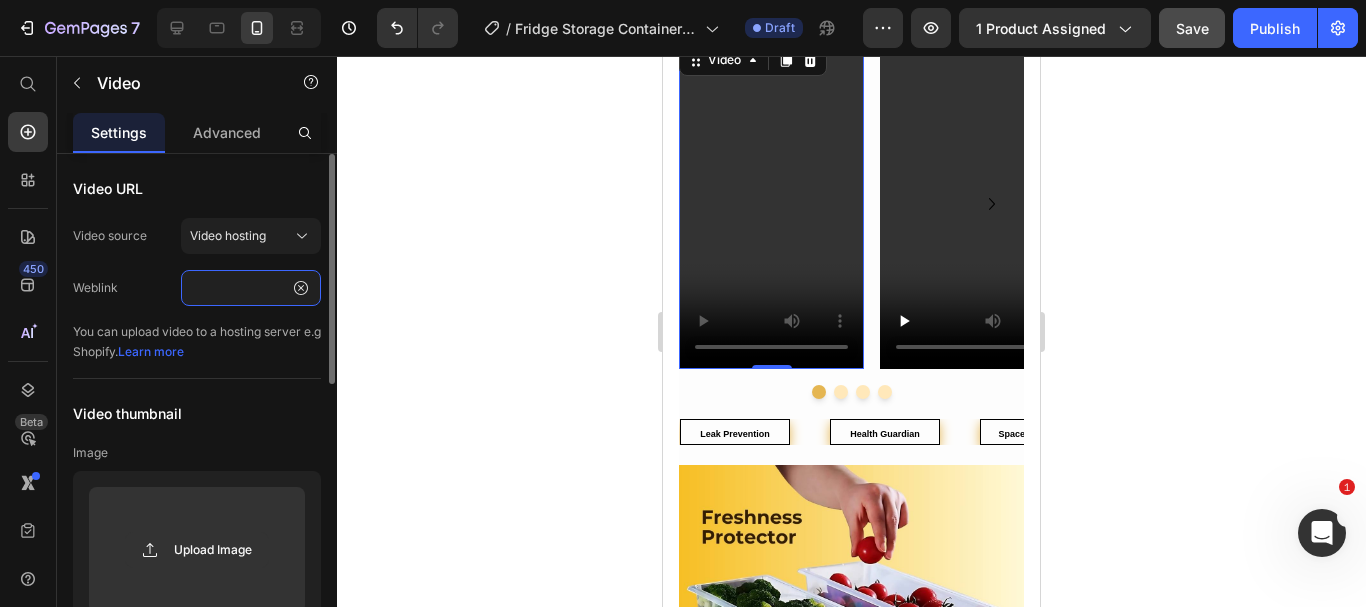 type on "https://cdn.shopify.com/videos/c/o/v/f4805e6b13ba4770ba3f15dd8504fd58.mp4" 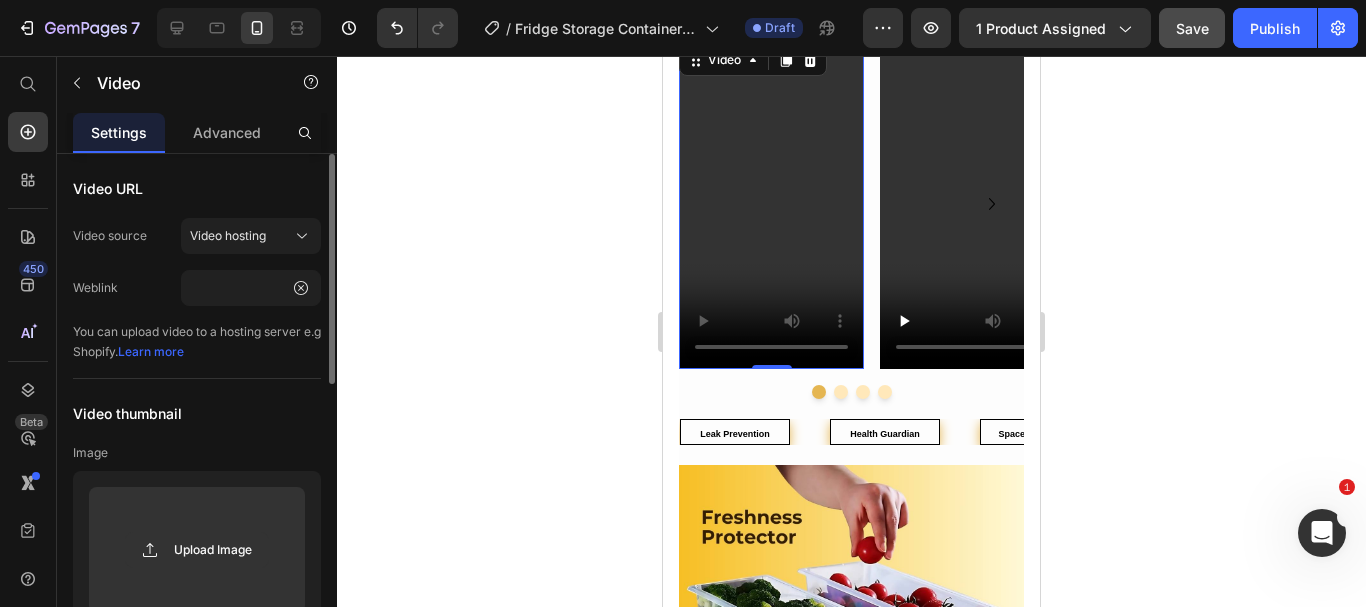 click on "Video URL Video source Video hosting Weblink https://cdn.shopify.com/videos/c/o/v/f4805e6b13ba4770ba3f15dd8504fd58.mp4 You can upload video to a hosting server e.g Shopify.   Learn more" 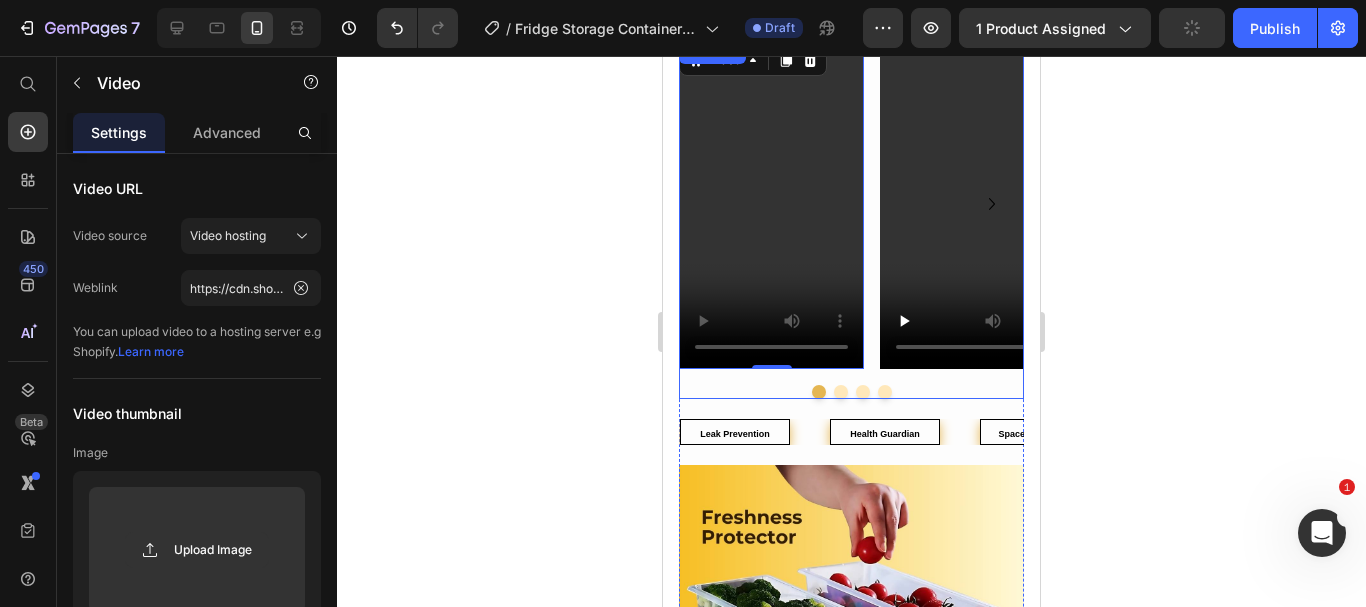 click at bounding box center [841, 392] 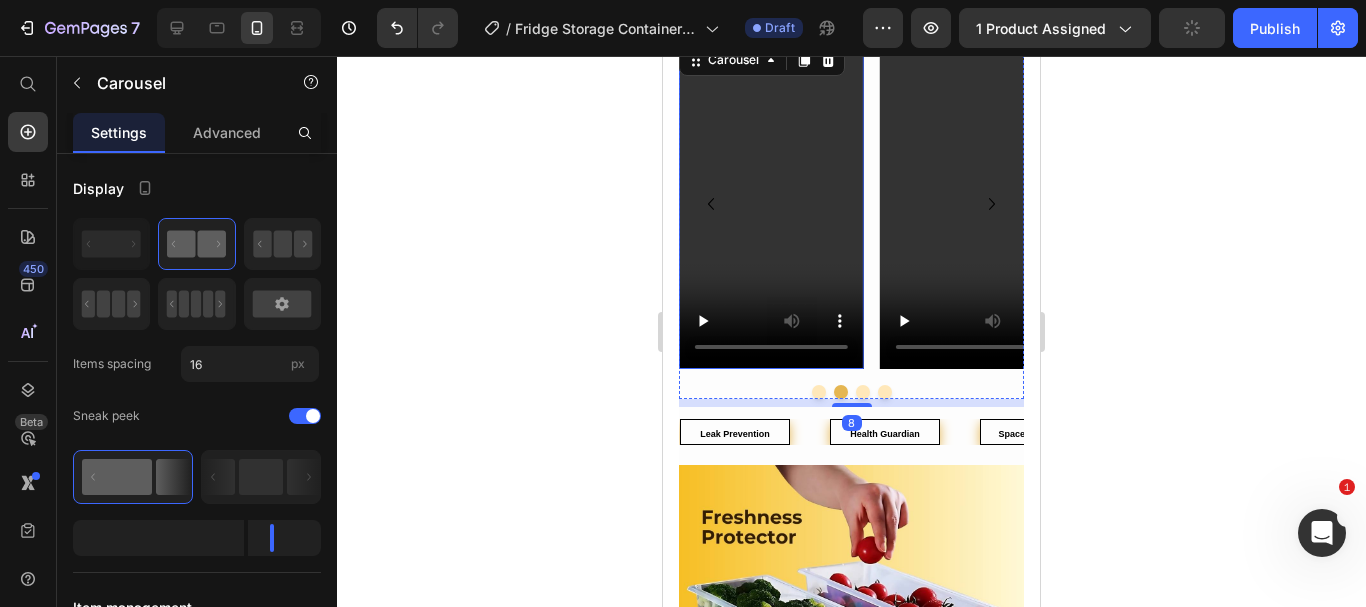 click at bounding box center [771, 204] 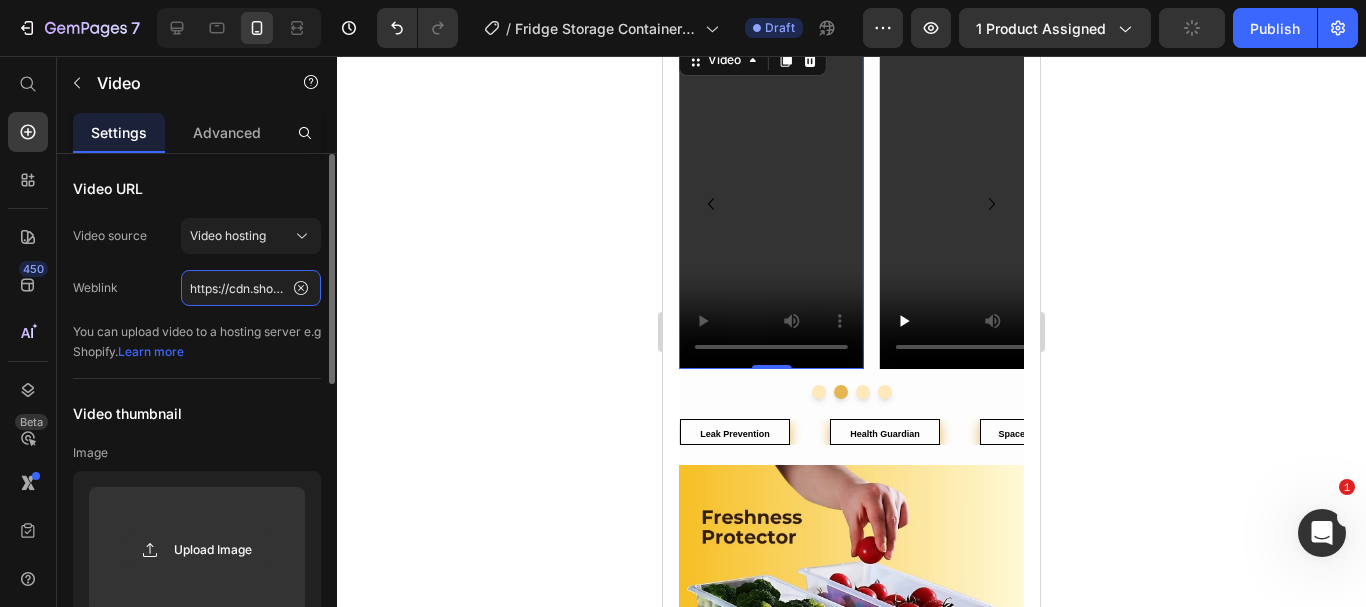 click on "https://cdn.shopify.com/videos/c/o/v/52f8f5f383fe44d9a79d8c049c0360e7.mp4" 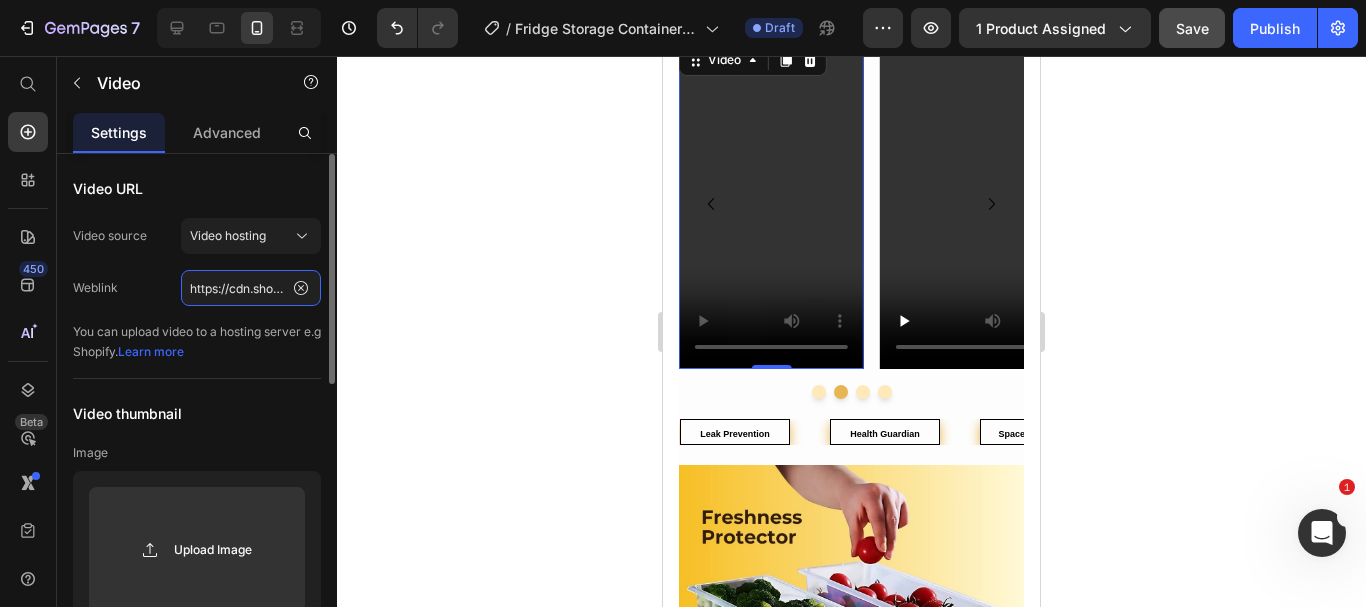 paste on "bd200cb4e0ce4ef691a8c6a89d244594" 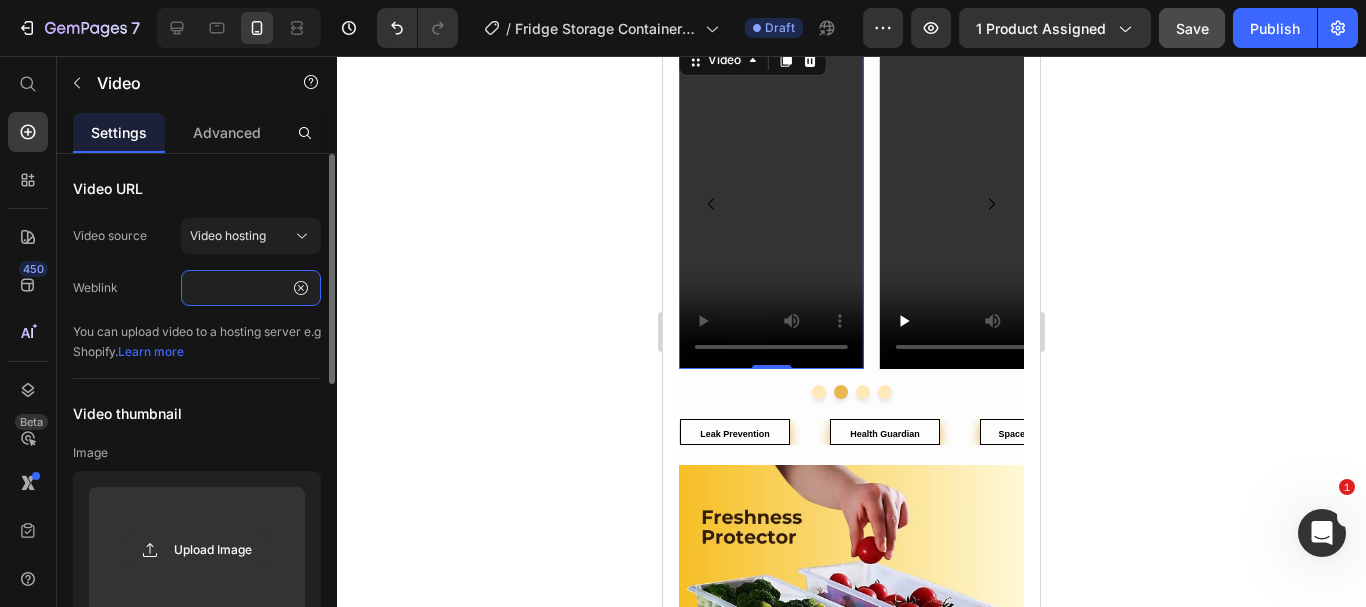 type on "https://cdn.shopify.com/videos/c/o/v/bd200cb4e0ce4ef691a8c6a89d244594.mp4" 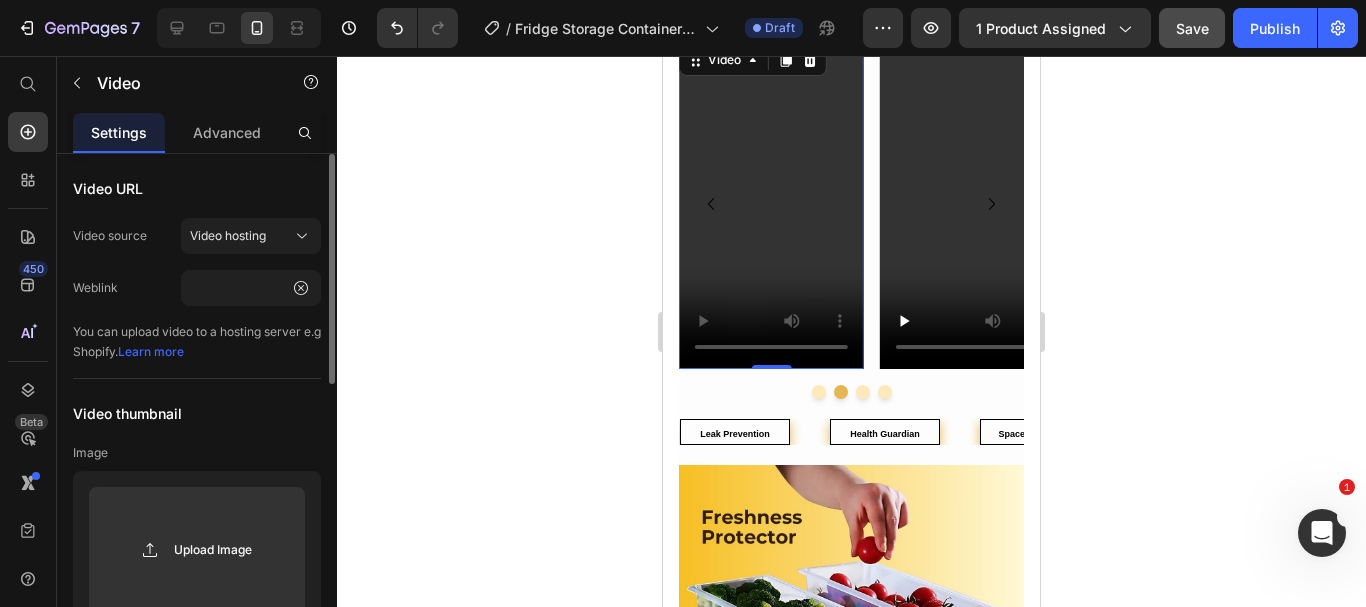 click on "Weblink https://cdn.shopify.com/videos/c/o/v/bd200cb4e0ce4ef691a8c6a89d244594.mp4" 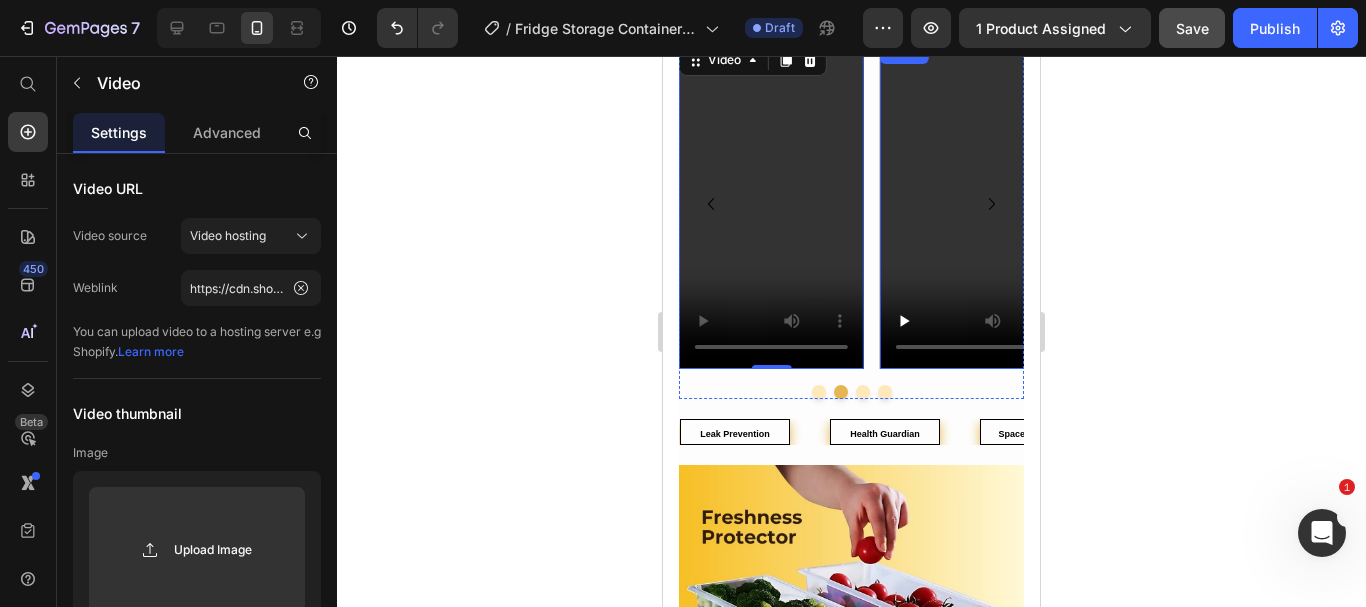 click at bounding box center (972, 204) 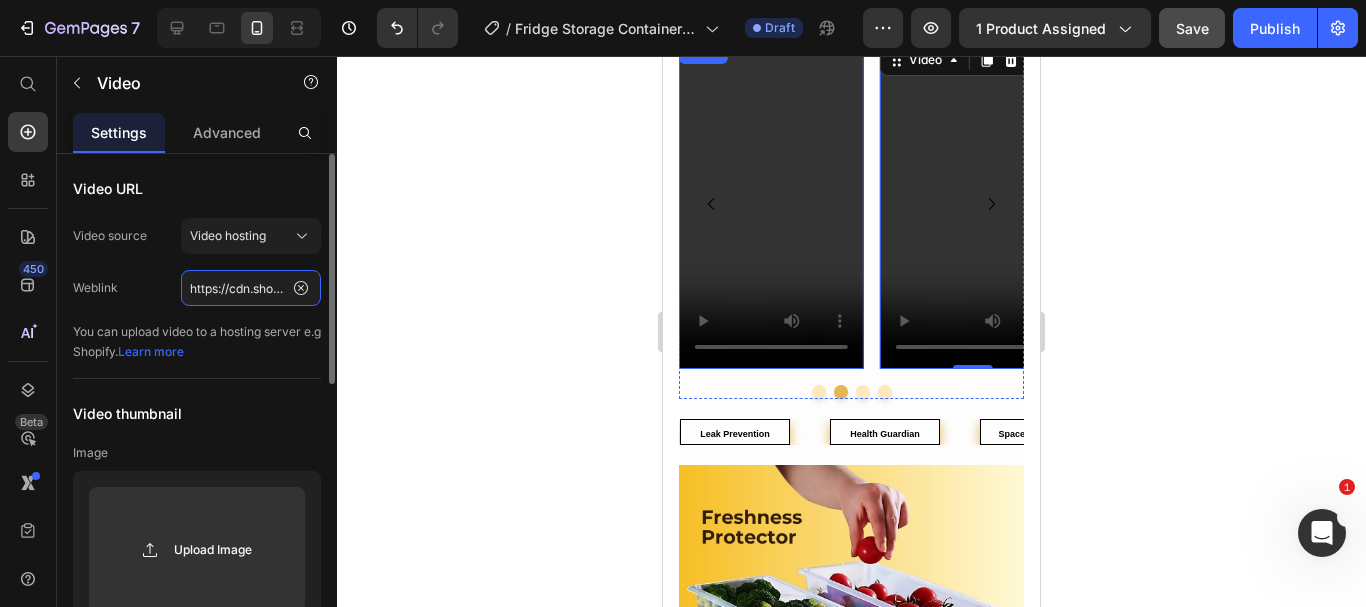 click on "https://cdn.shopify.com/videos/c/o/v/79322a5f81b1486e8a478c19d93e1eea.mp4" 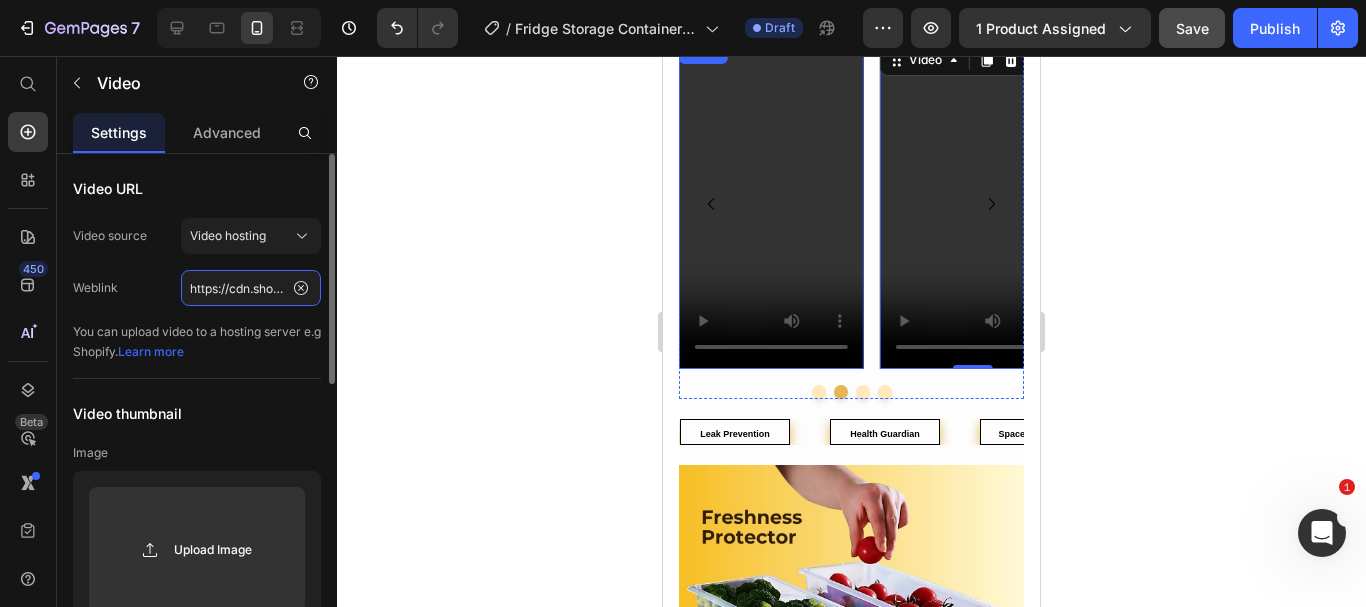 paste on "52acca921ee48f5ab26515c70efe115" 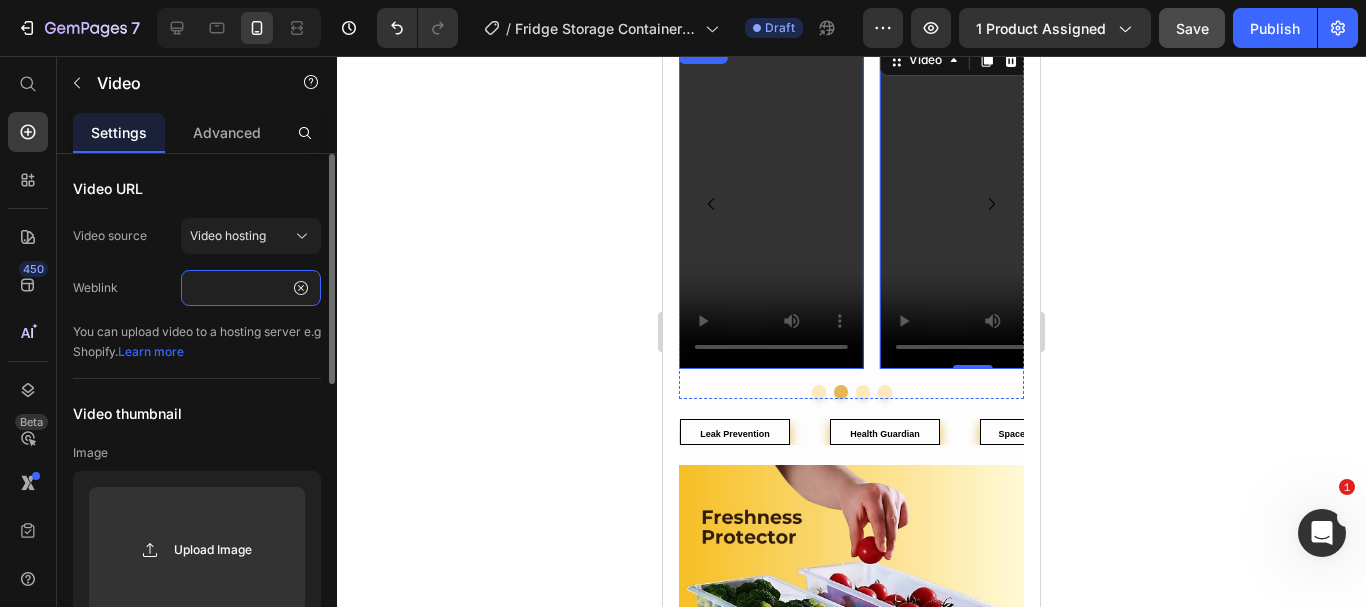type on "https://cdn.shopify.com/videos/c/o/v/752acca921ee48f5ab26515c70efe115.mp4" 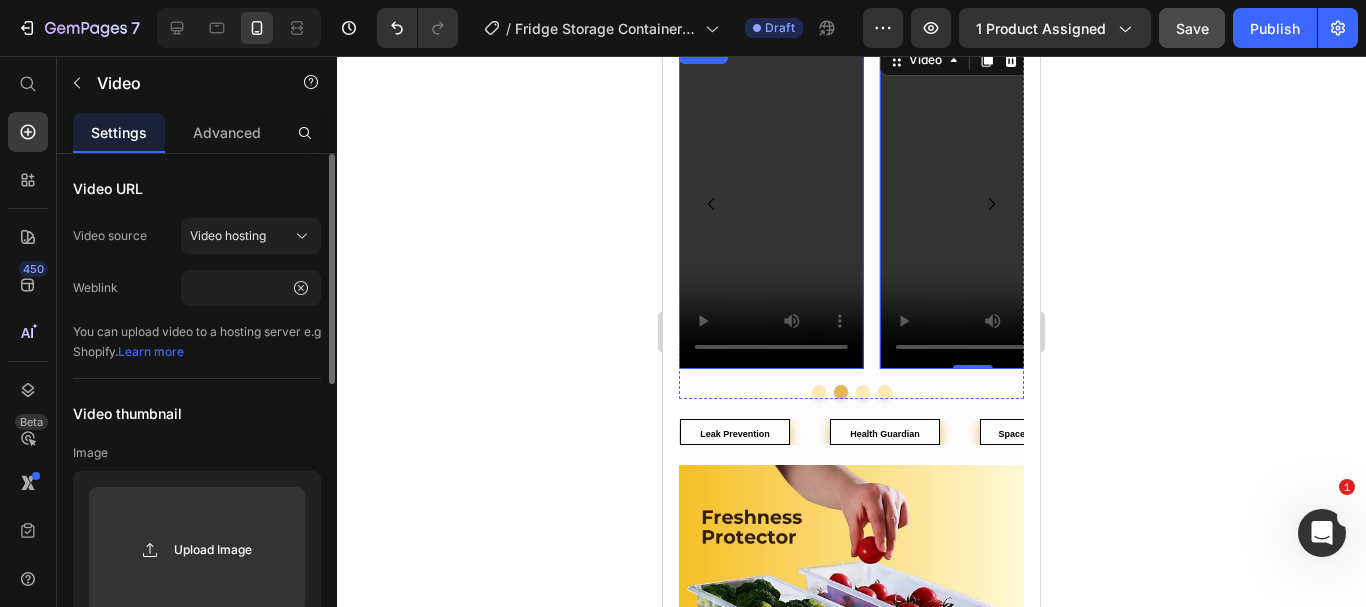 scroll, scrollTop: 0, scrollLeft: 0, axis: both 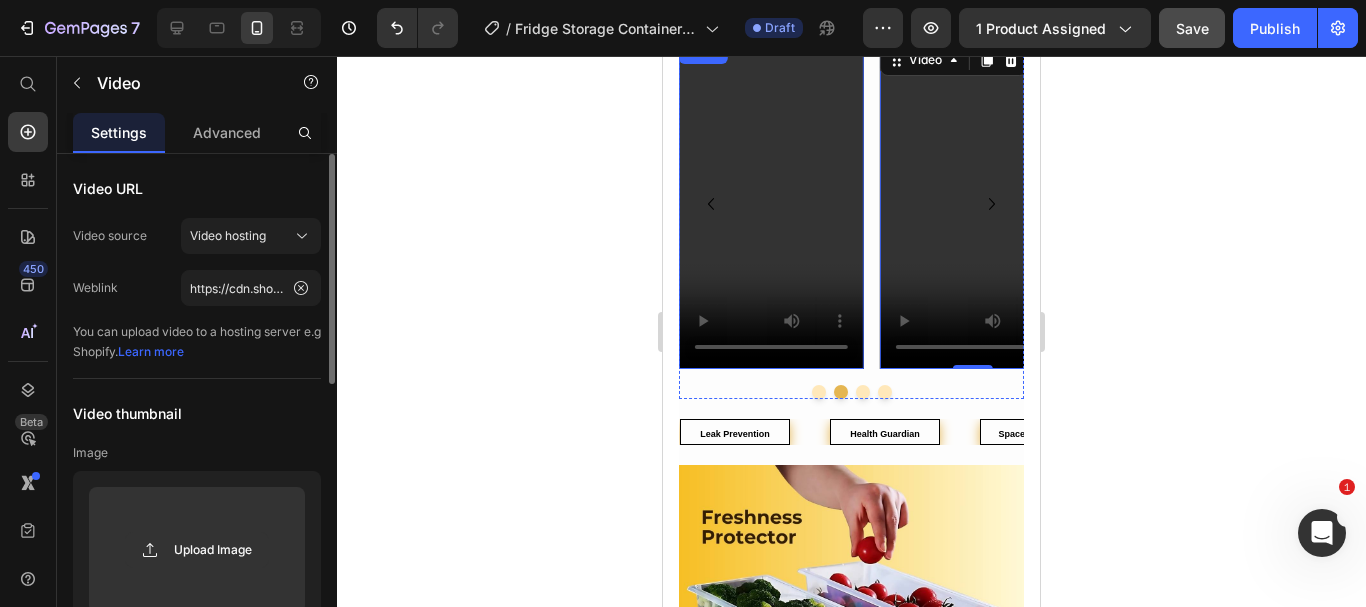click on "Weblink https://cdn.shopify.com/videos/c/o/v/752acca921ee48f5ab26515c70efe115.mp4" 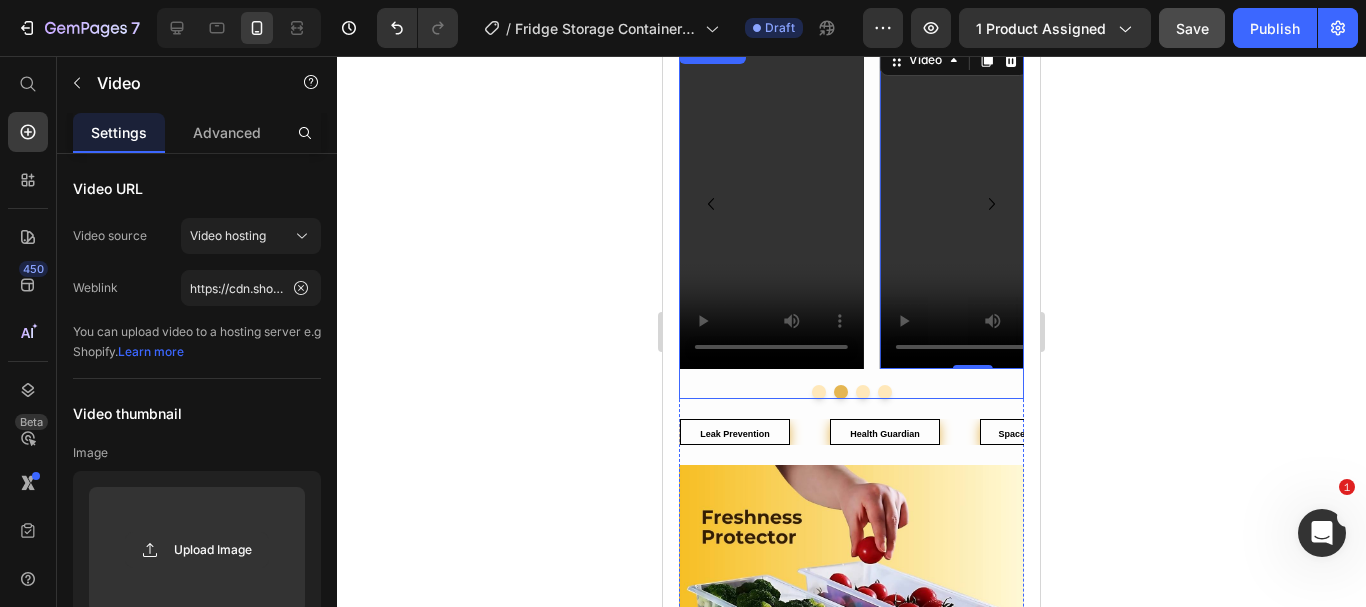 click at bounding box center (863, 392) 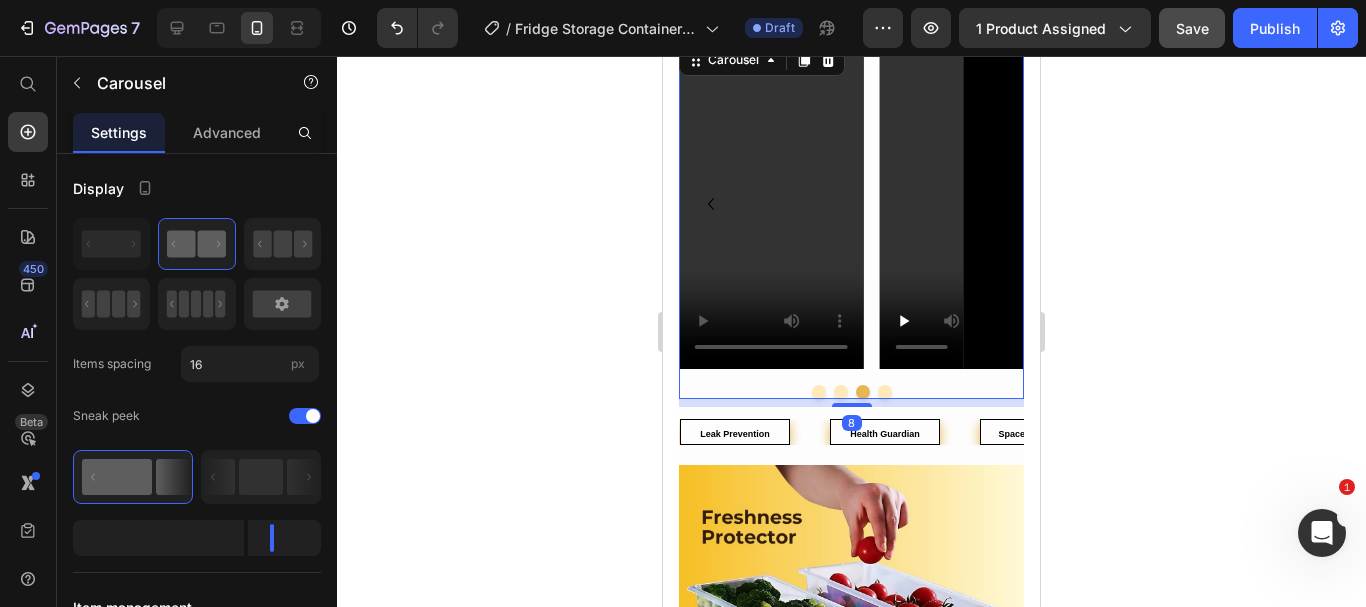 click at bounding box center (885, 392) 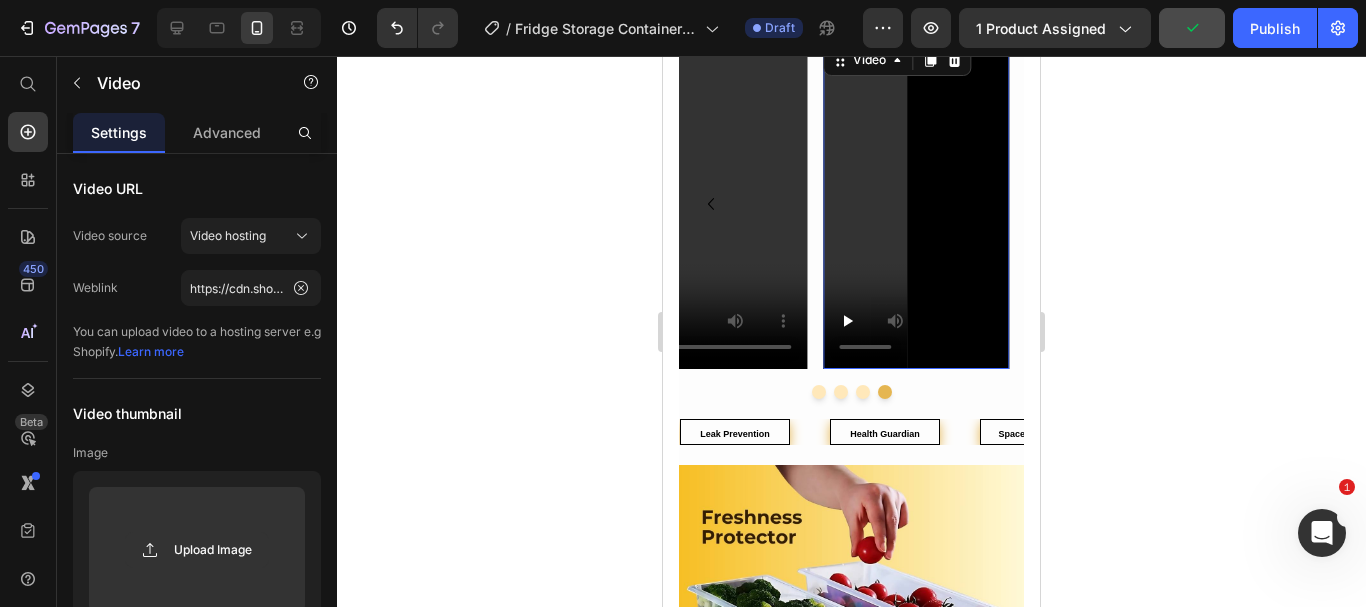 click at bounding box center [916, 204] 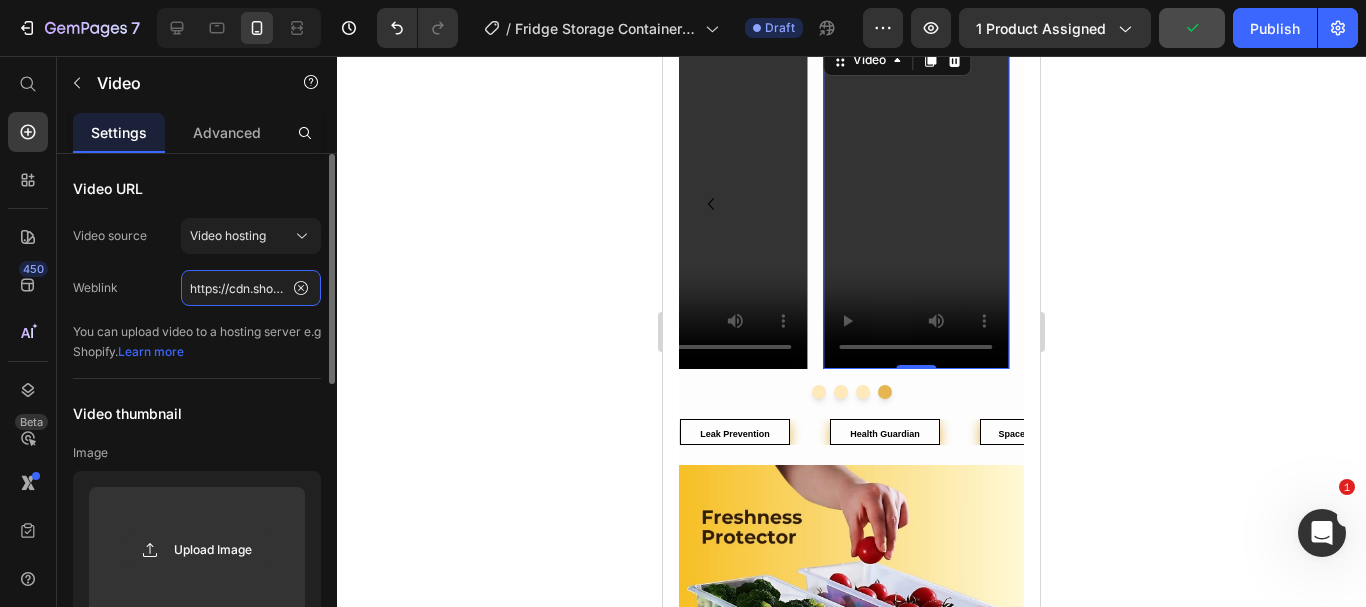 click on "https://cdn.shopify.com/videos/c/o/v/6e6b6fdbeb1249a2a3900680b851cf05.mp4" 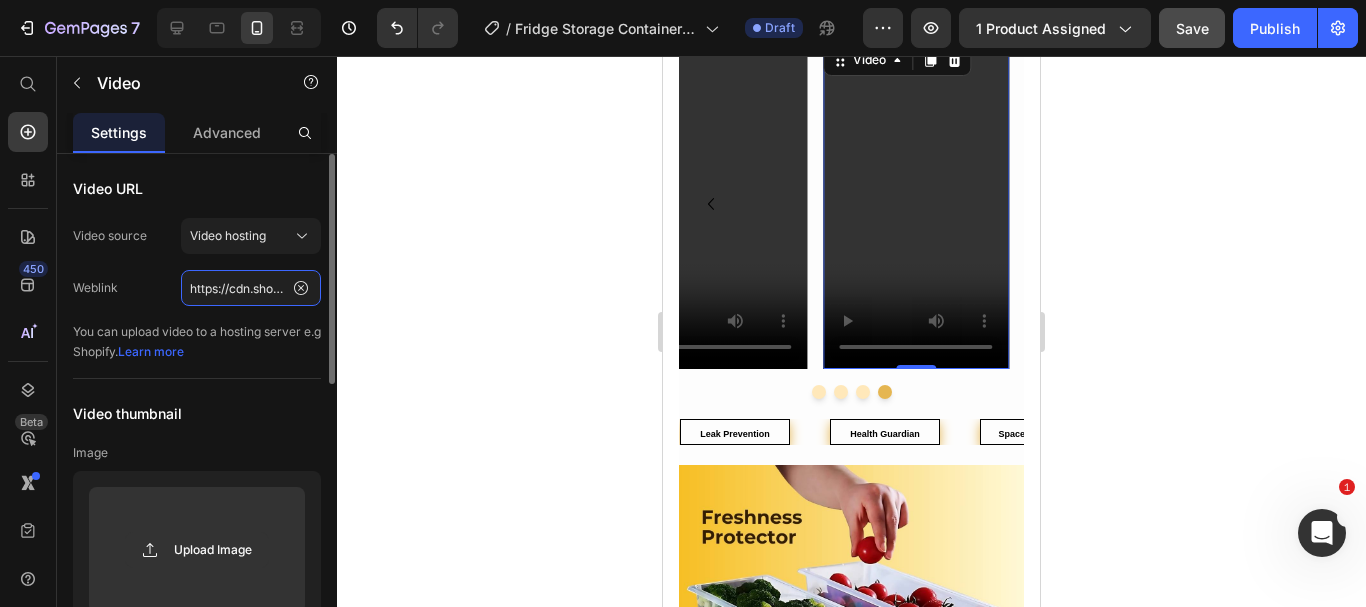 scroll, scrollTop: 0, scrollLeft: 371, axis: horizontal 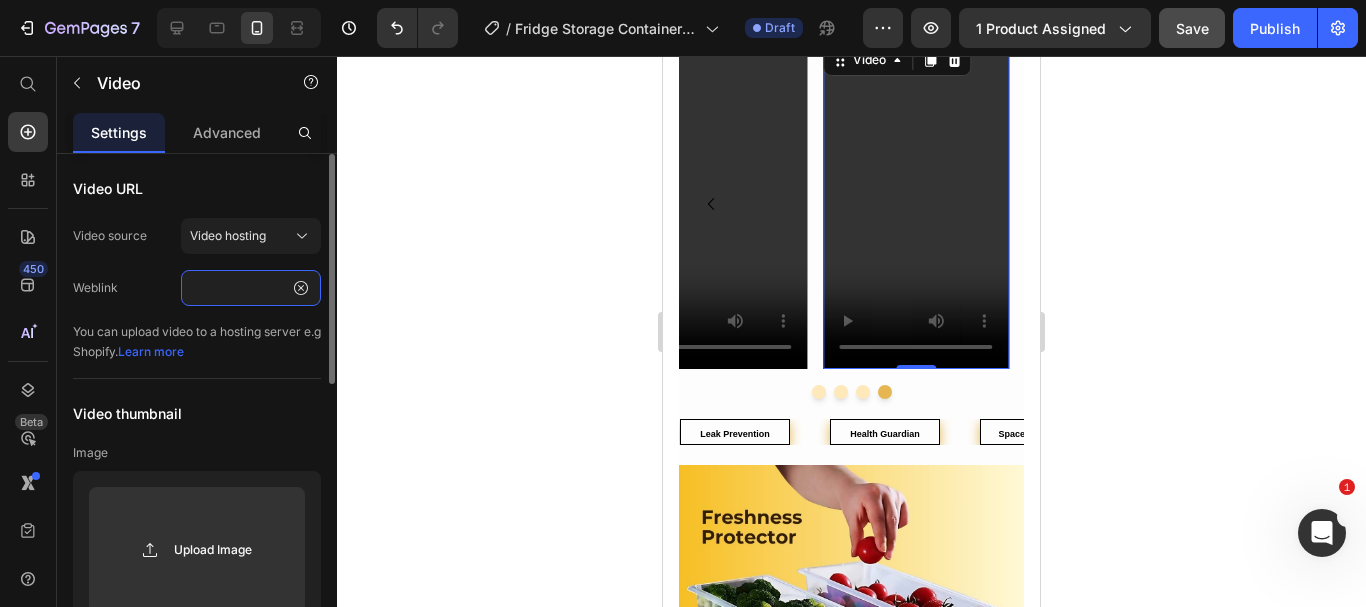 type on "https://cdn.shopify.com/videos/c/o/v/6e2dccf546ad4da49af4430348c7cb99.mp4" 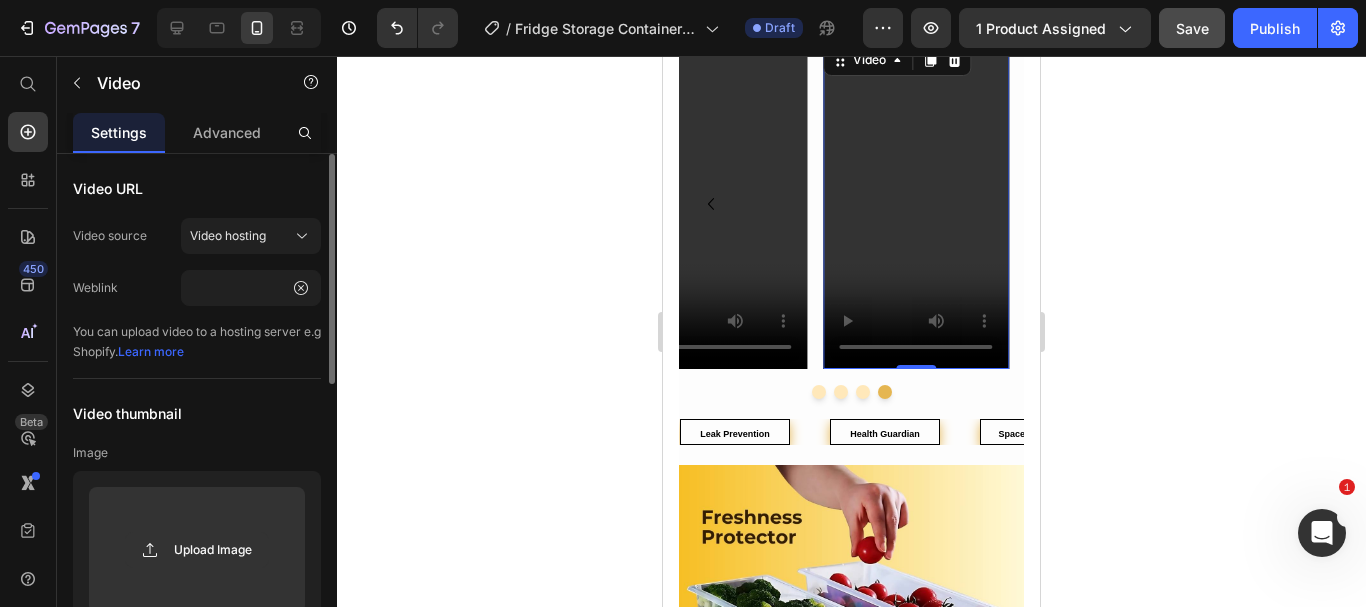 click on "Weblink https://cdn.shopify.com/videos/c/o/v/6e2dccf546ad4da49af4430348c7cb99.mp4" 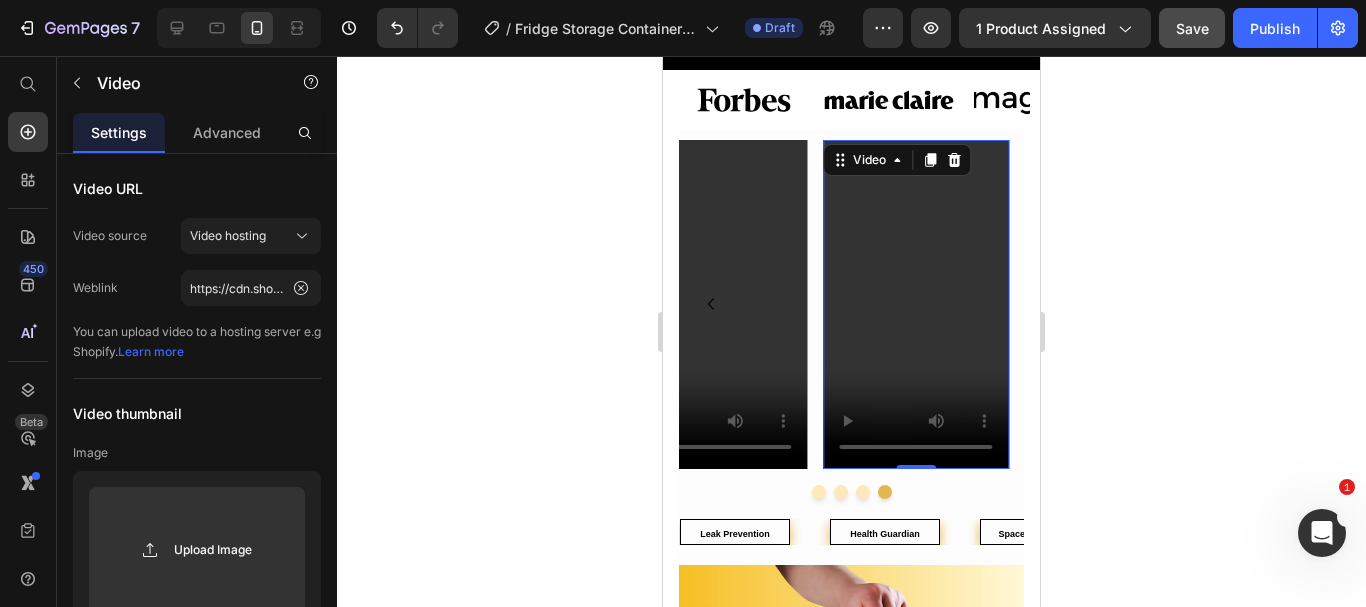 scroll, scrollTop: 1800, scrollLeft: 0, axis: vertical 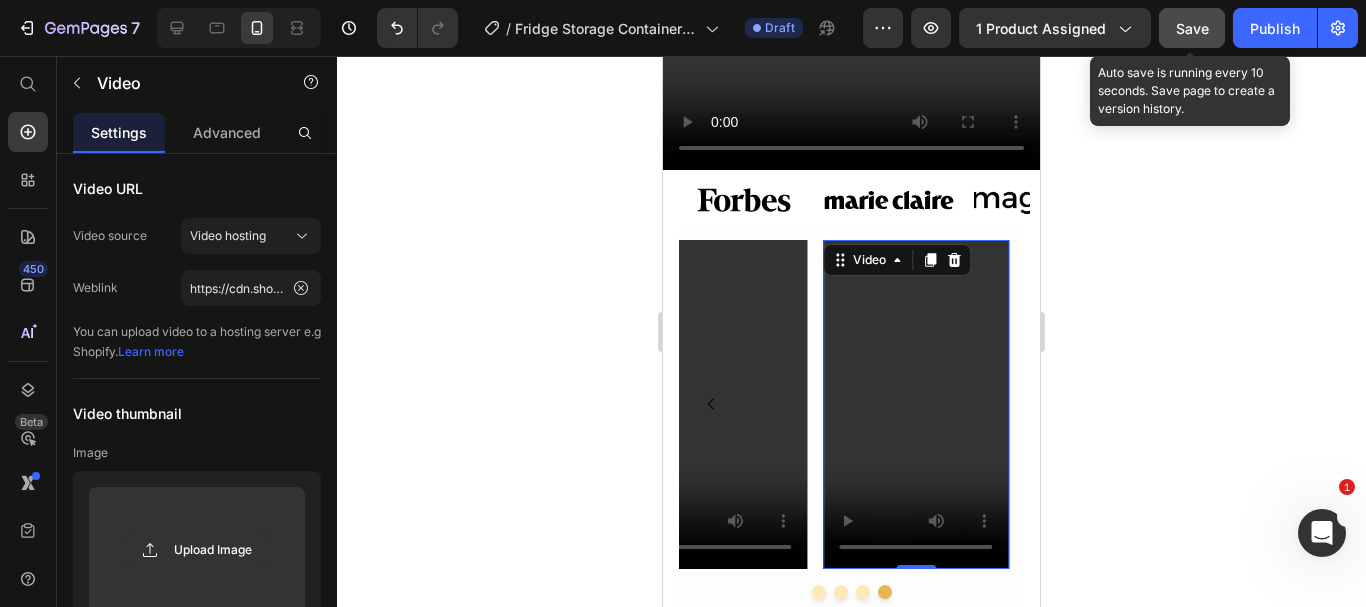 click on "Save" 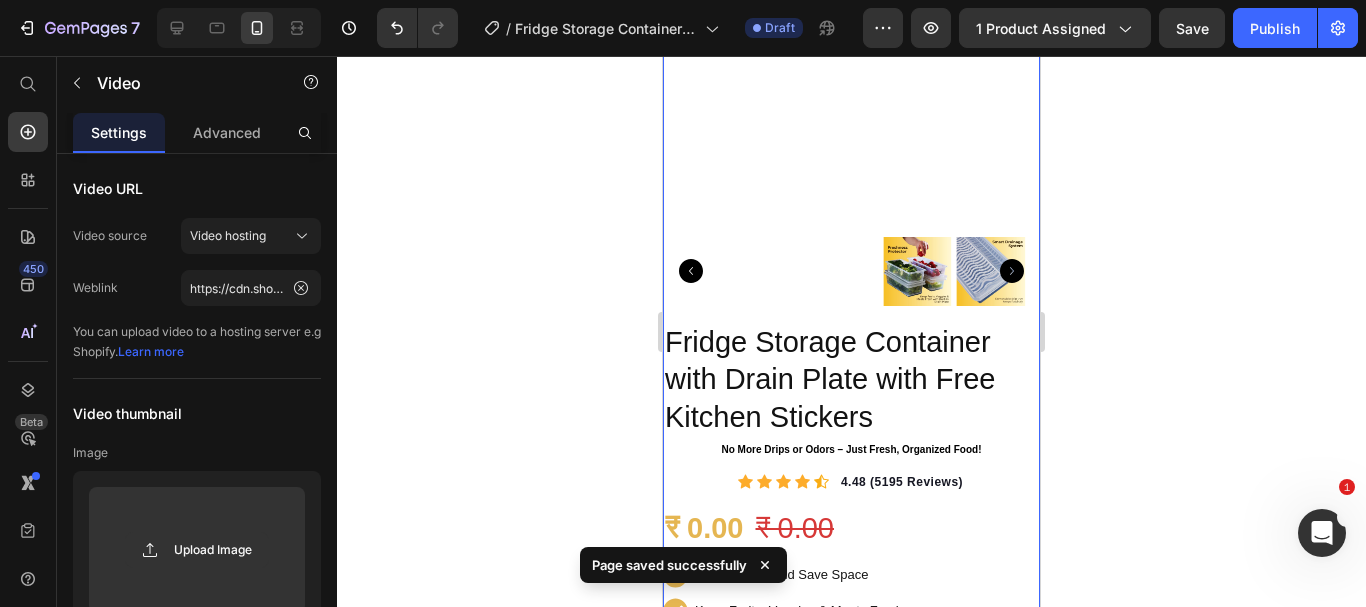 scroll, scrollTop: 100, scrollLeft: 0, axis: vertical 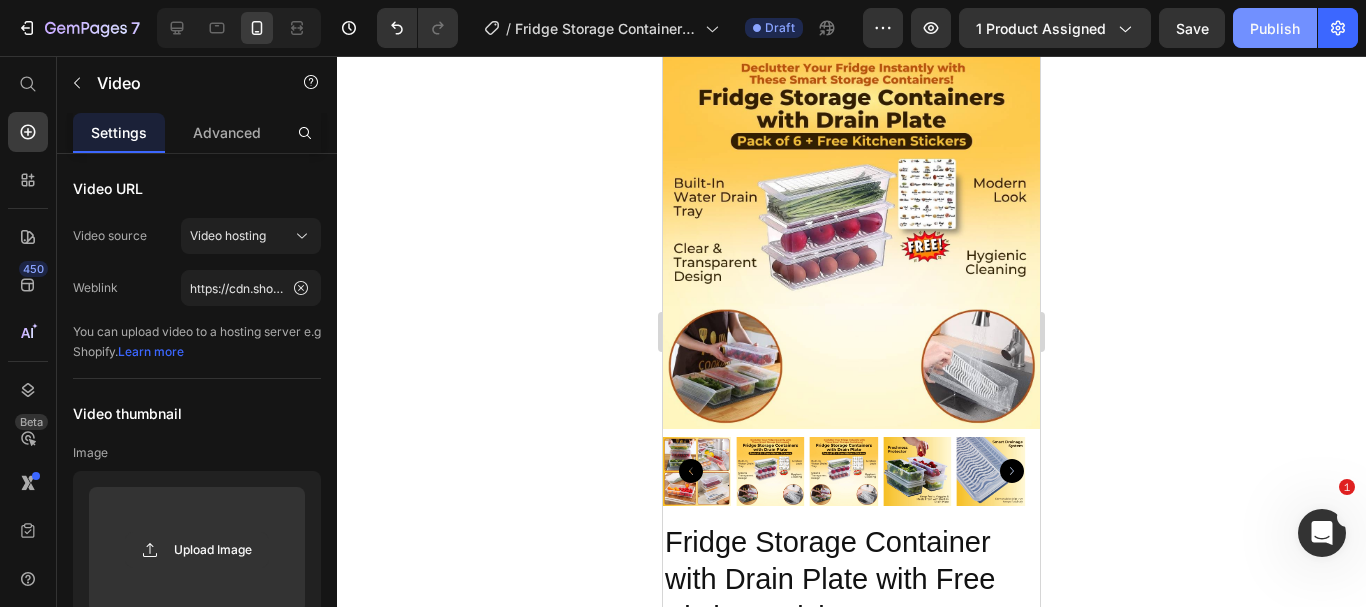 click on "Publish" at bounding box center [1275, 28] 